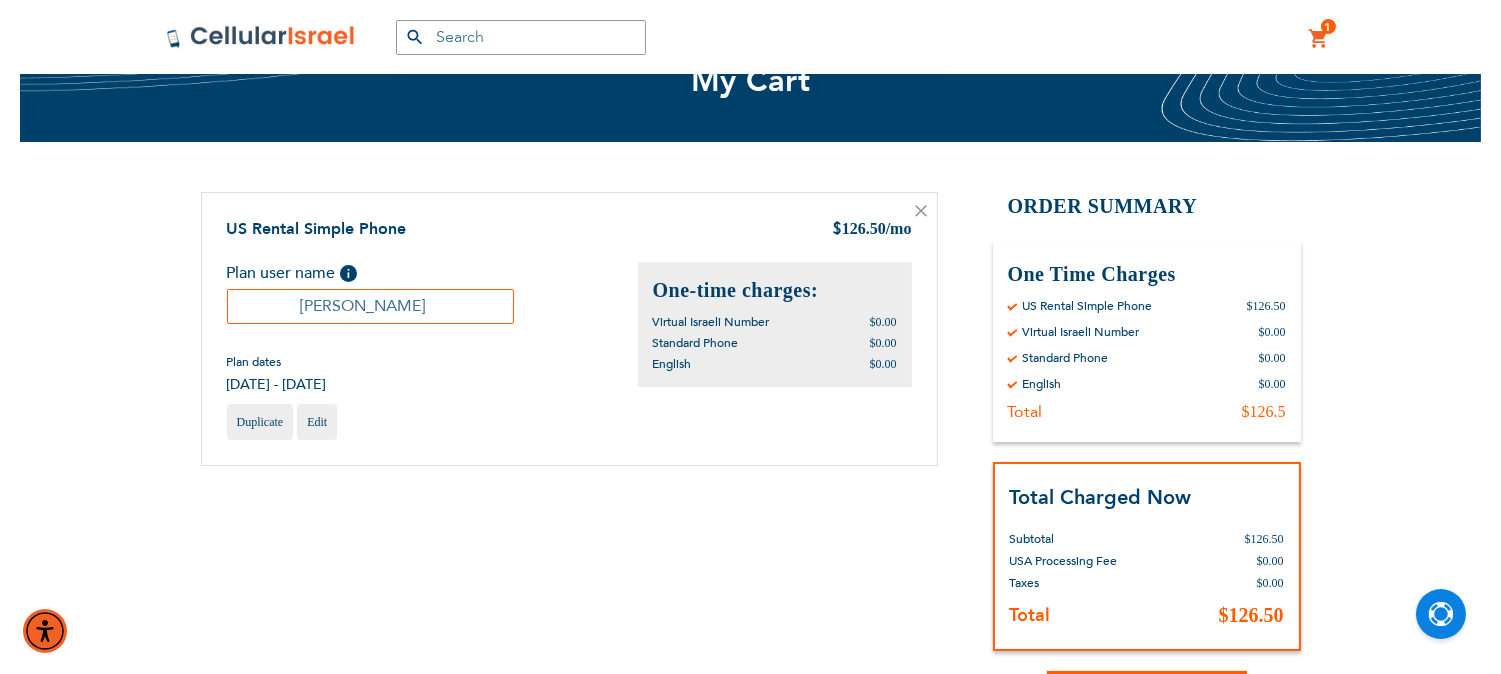scroll, scrollTop: 222, scrollLeft: 0, axis: vertical 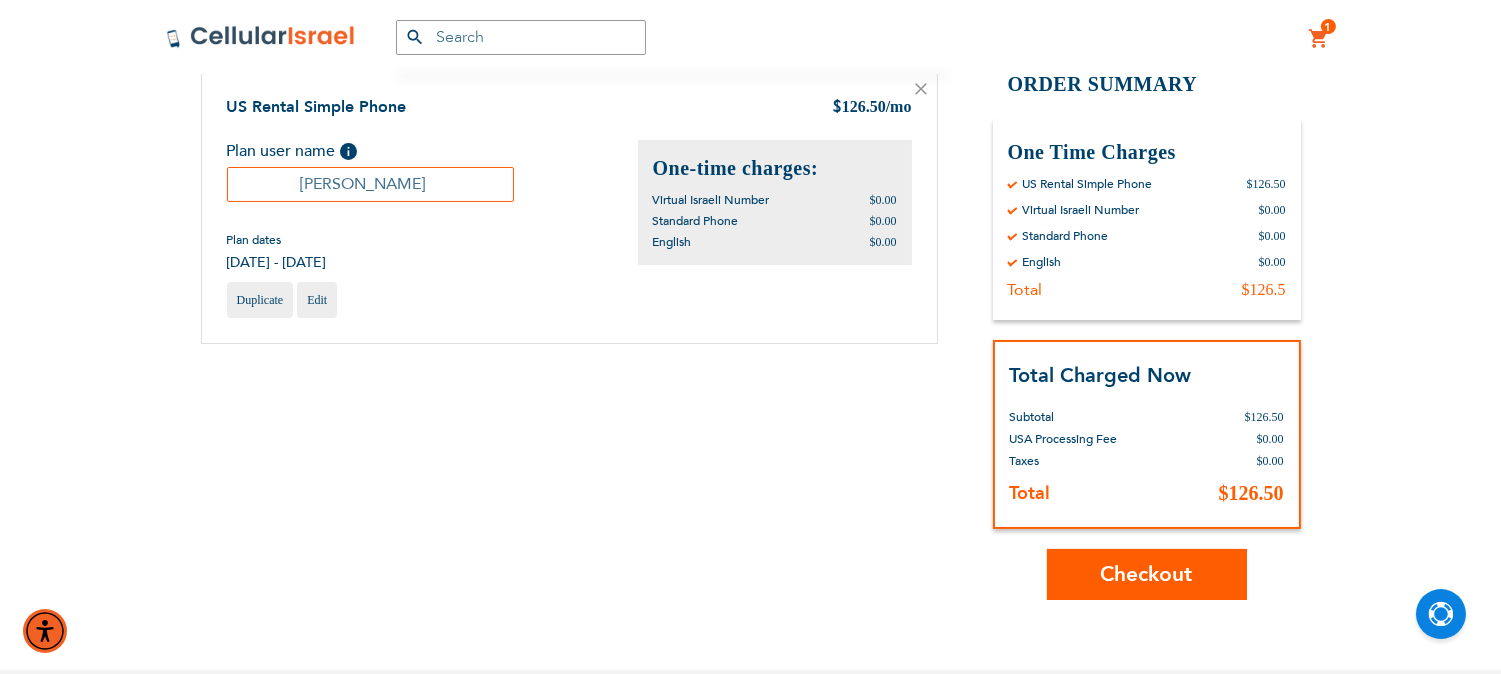 type on "Miriam Rohr" 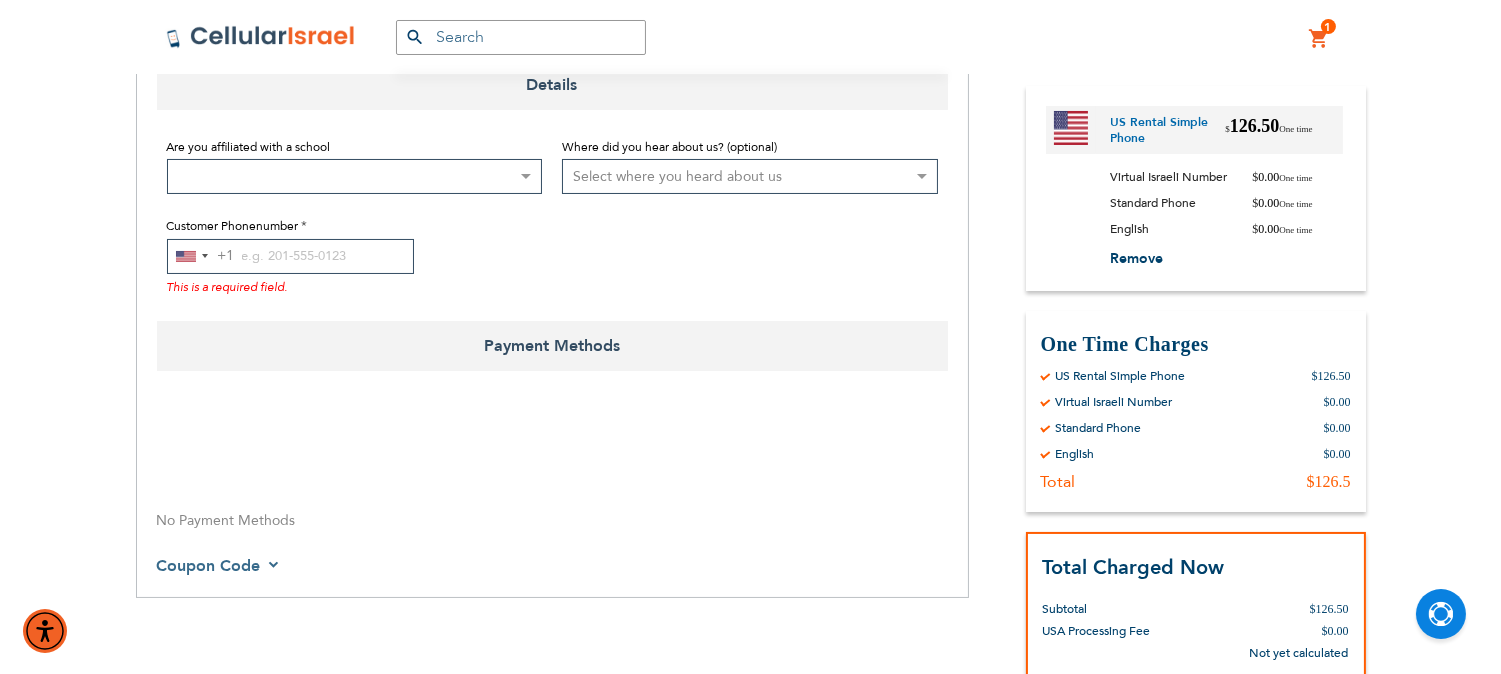 scroll, scrollTop: 428, scrollLeft: 0, axis: vertical 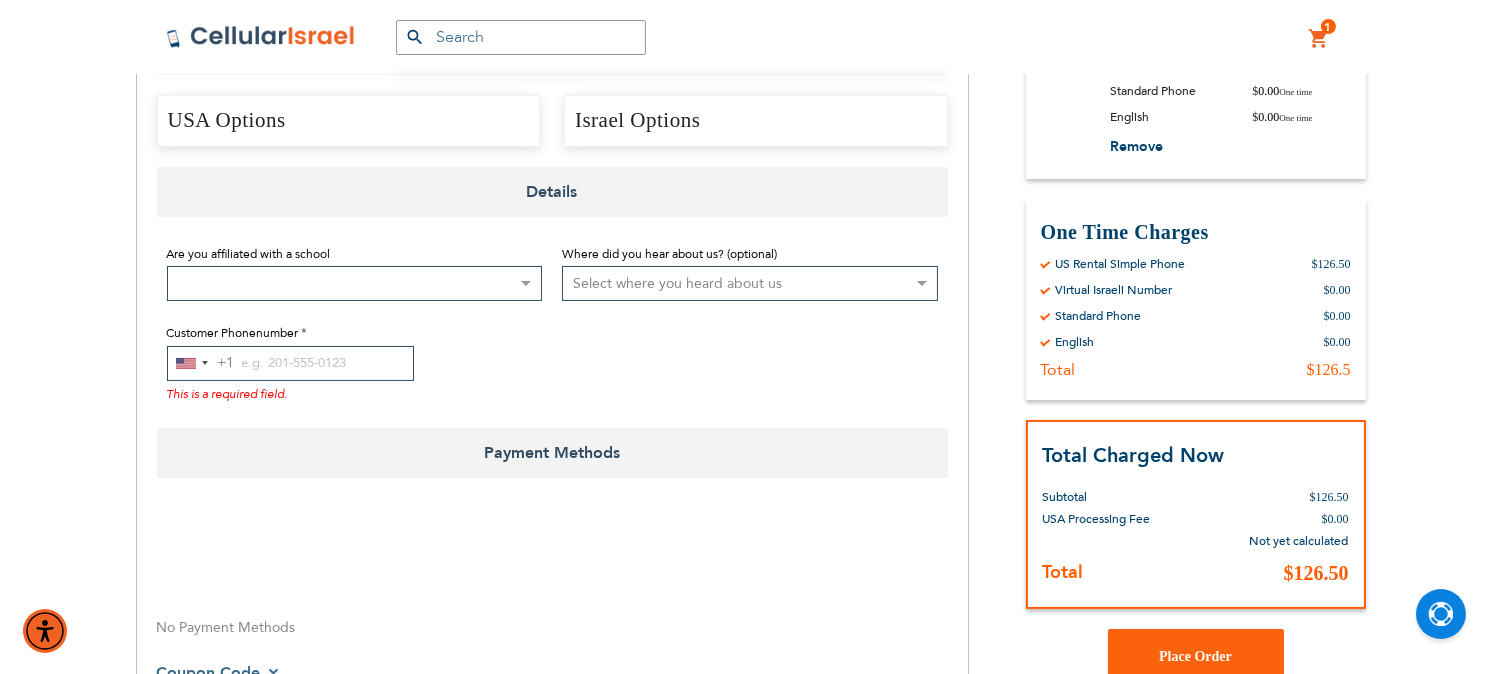 select on "US" 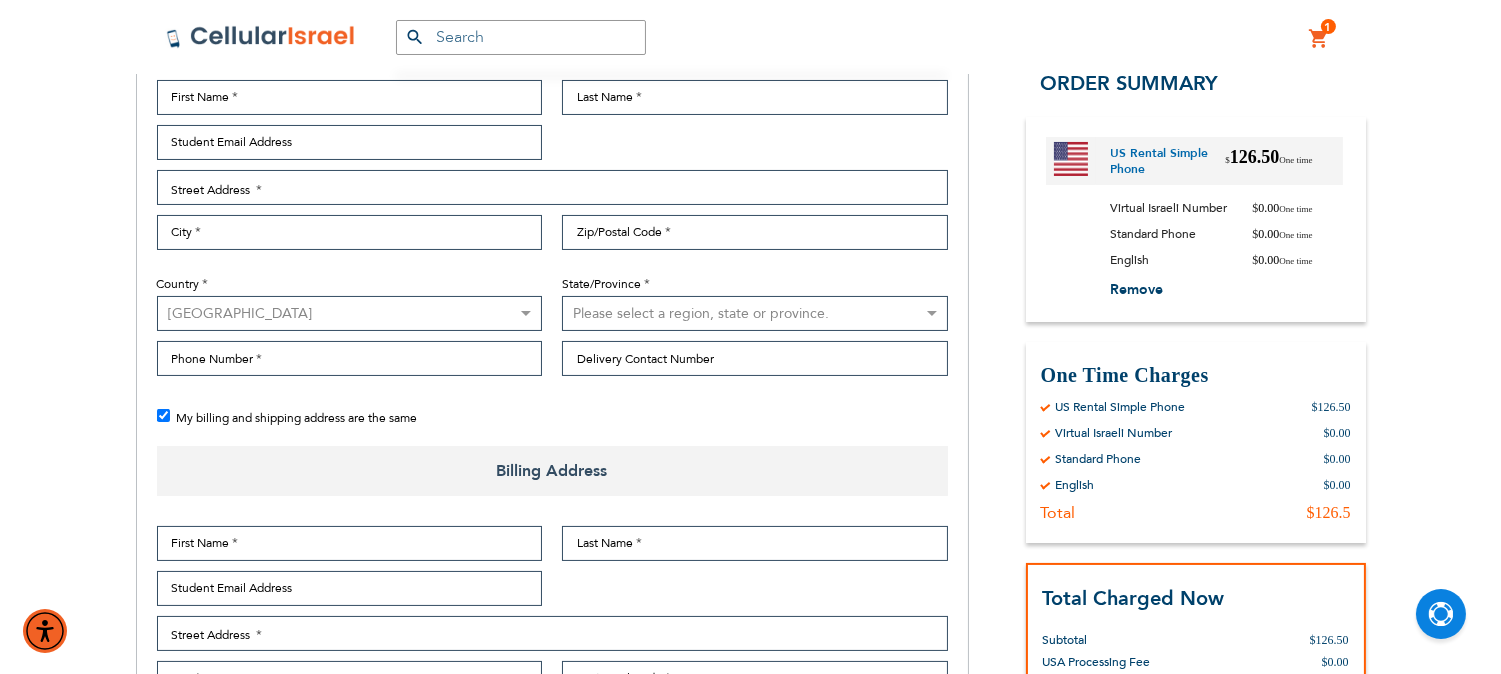 checkbox on "true" 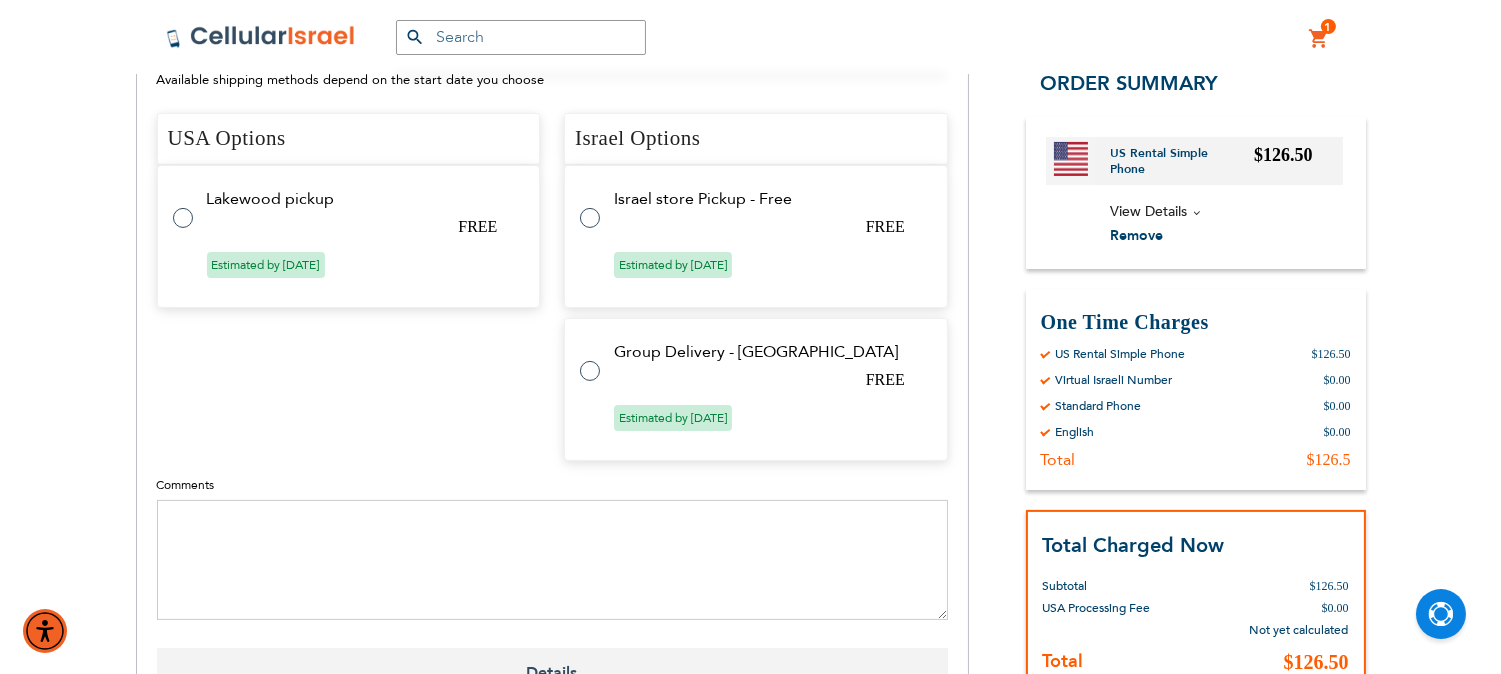 scroll, scrollTop: 762, scrollLeft: 0, axis: vertical 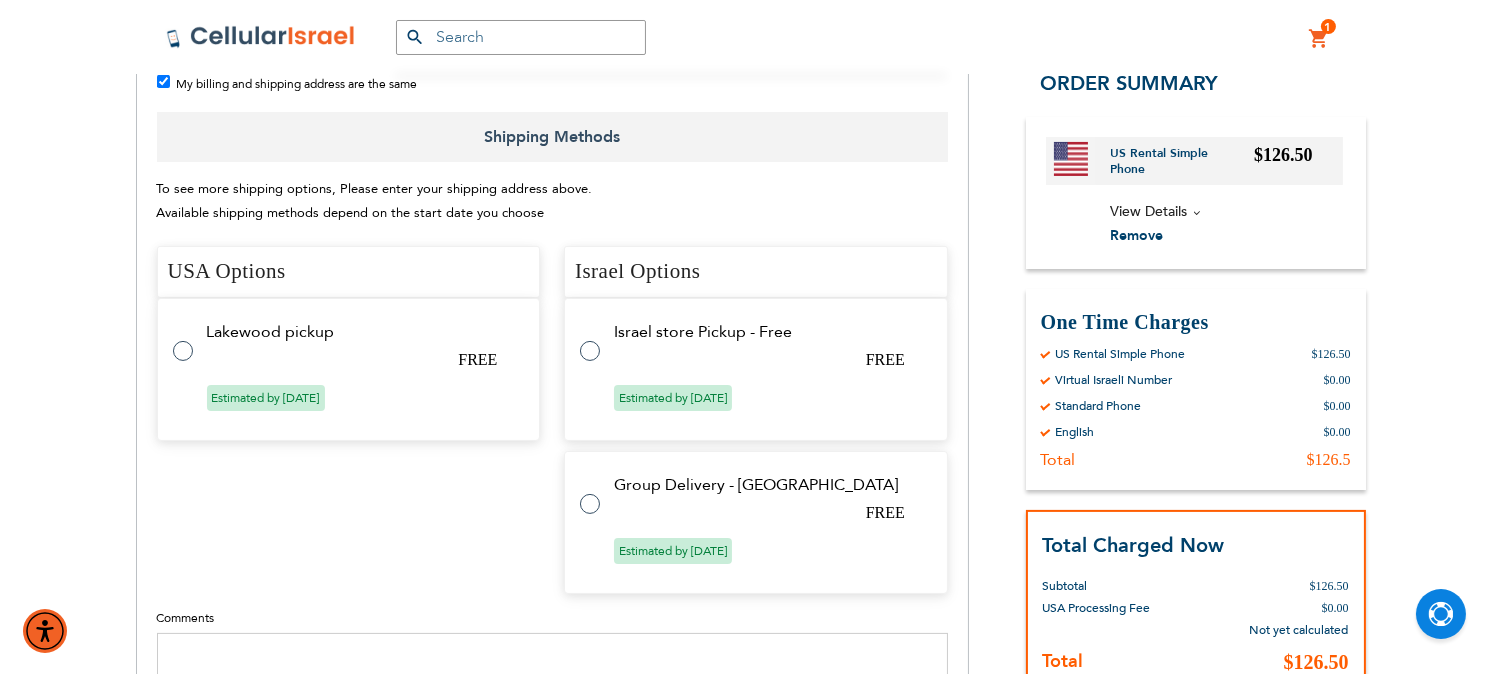 click on "Israel store Pickup - Free
FREE
Estimated by [DATE]" at bounding box center [756, 369] 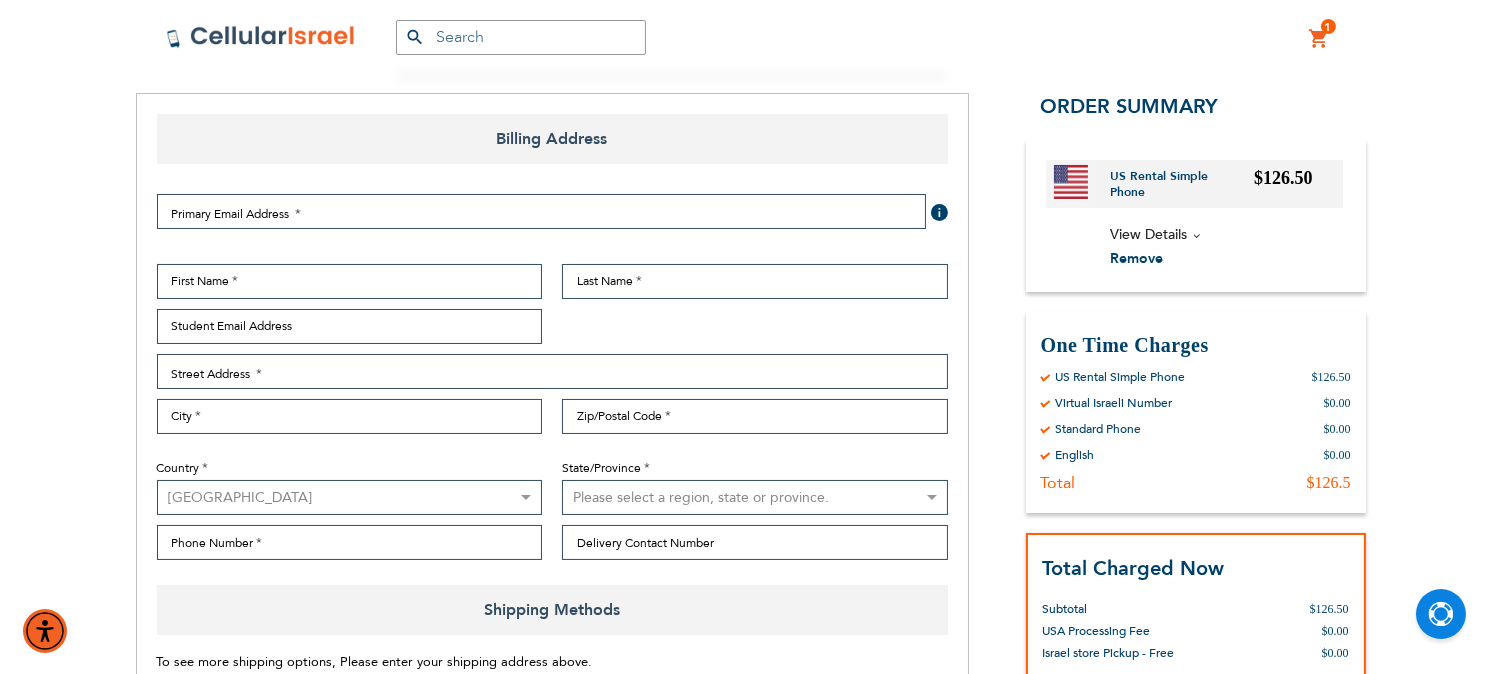 scroll, scrollTop: 222, scrollLeft: 0, axis: vertical 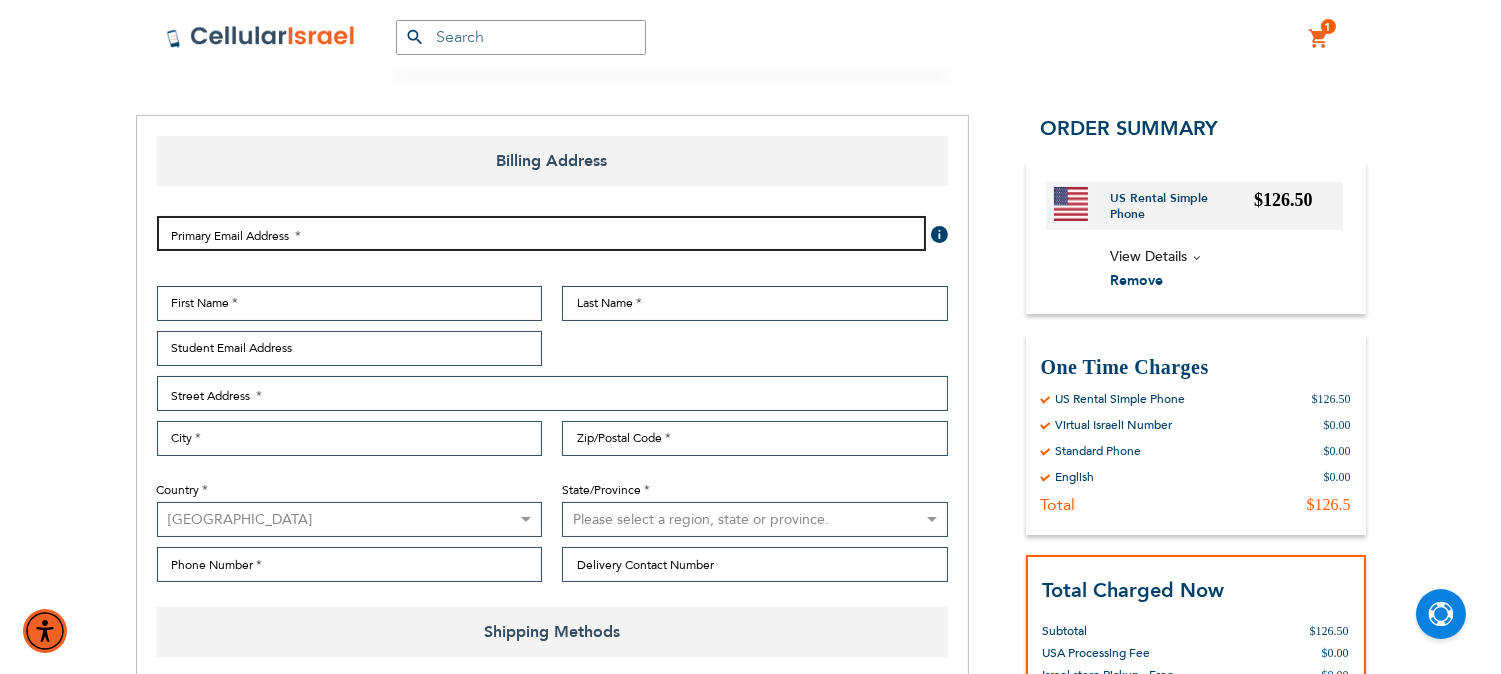 click on "Email Address" at bounding box center (541, 233) 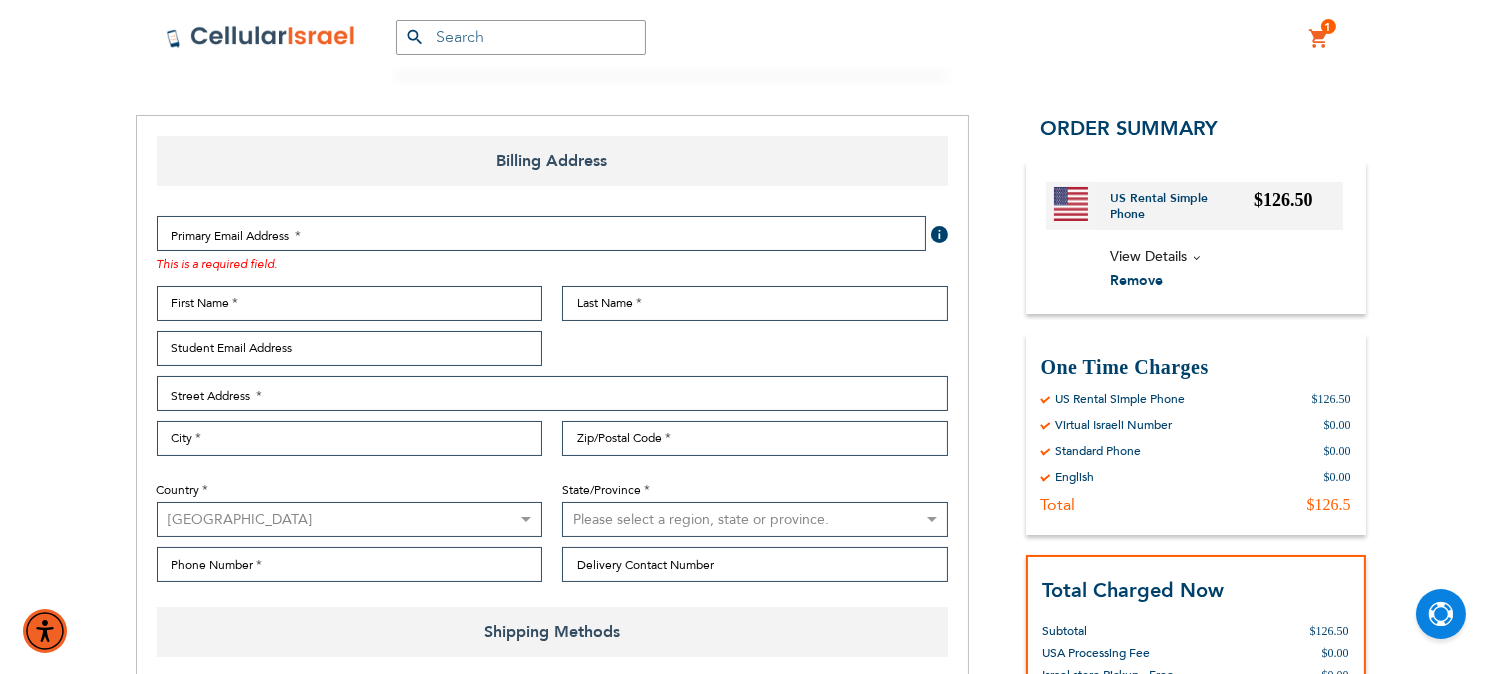 click on "Primary Email Address
Tooltip
We'll send your order confirmation here.
This is a required field.
Click Here
Password
You already have an account with us. Sign in or continue as guest.
Login
Forgot Your Password?" at bounding box center (552, 251) 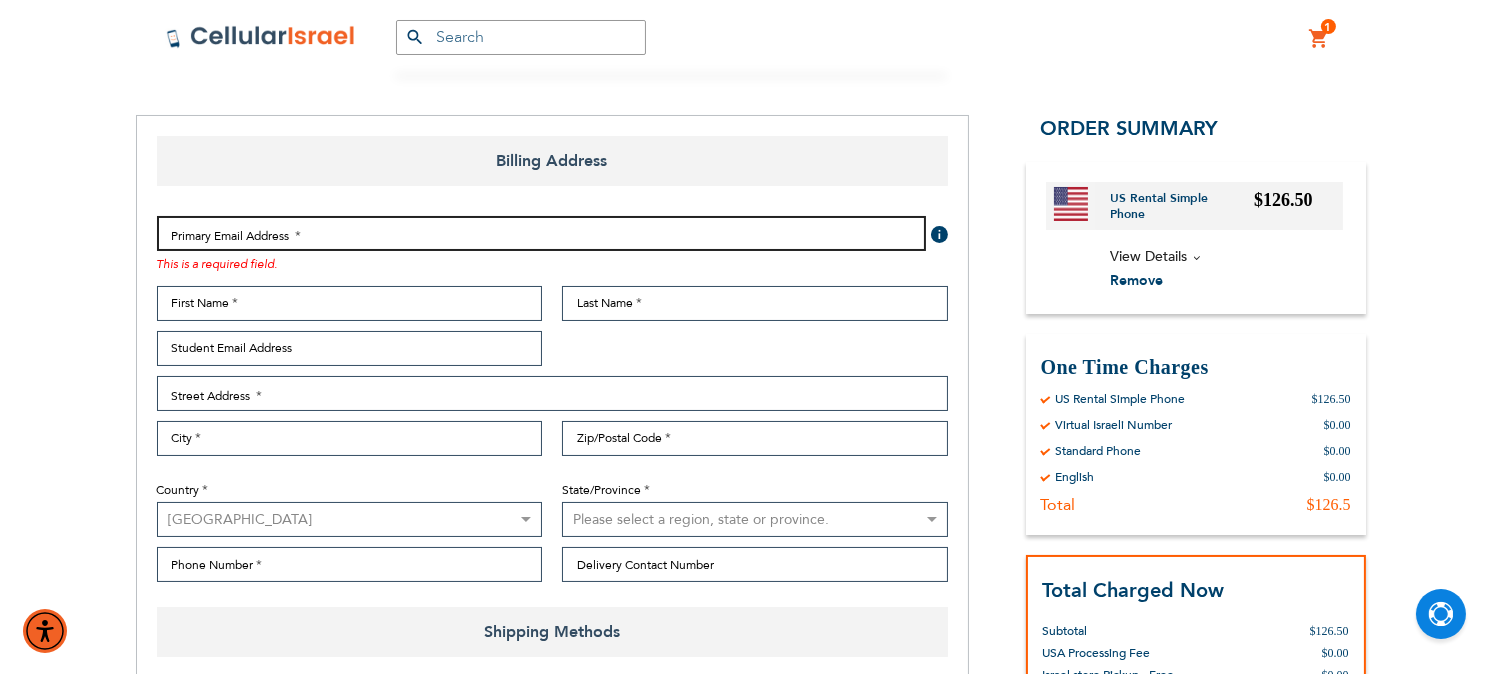 click on "Email Address" at bounding box center [541, 233] 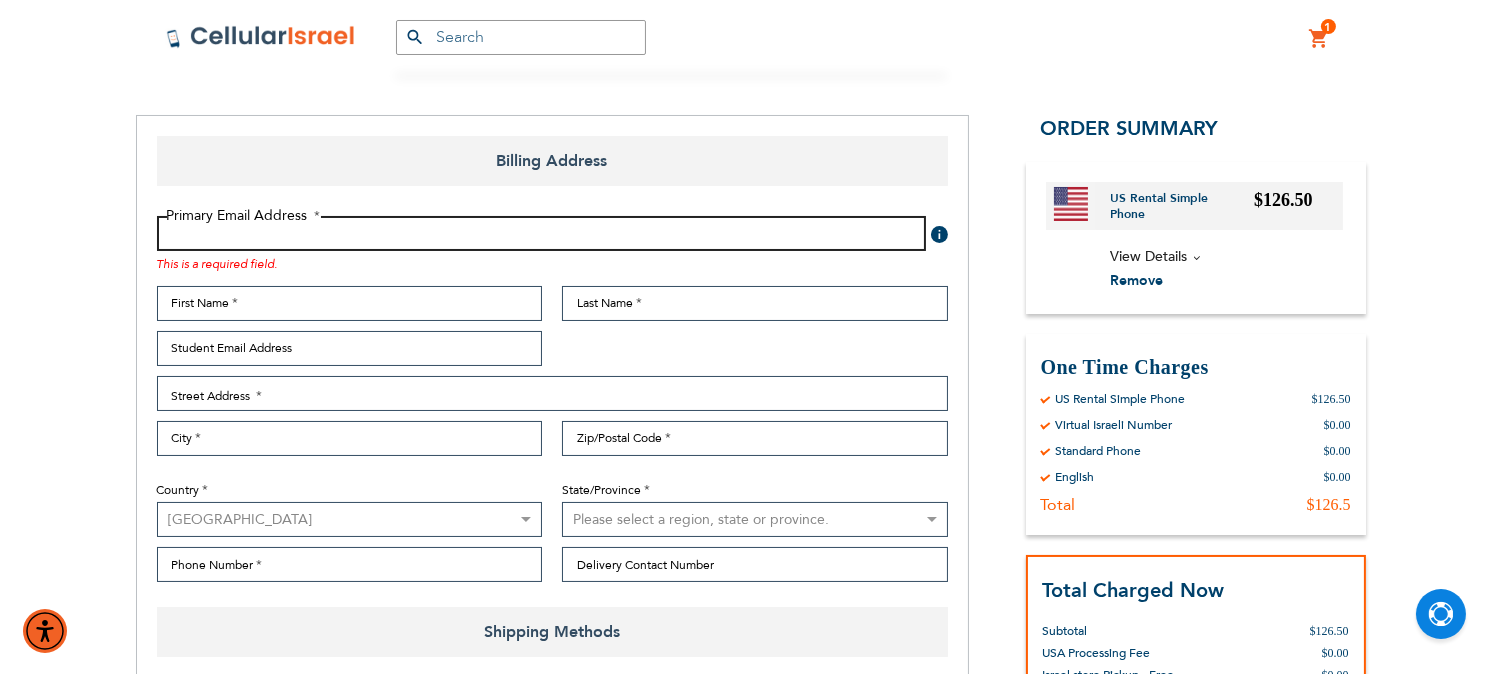 click on "Email Address" at bounding box center (541, 233) 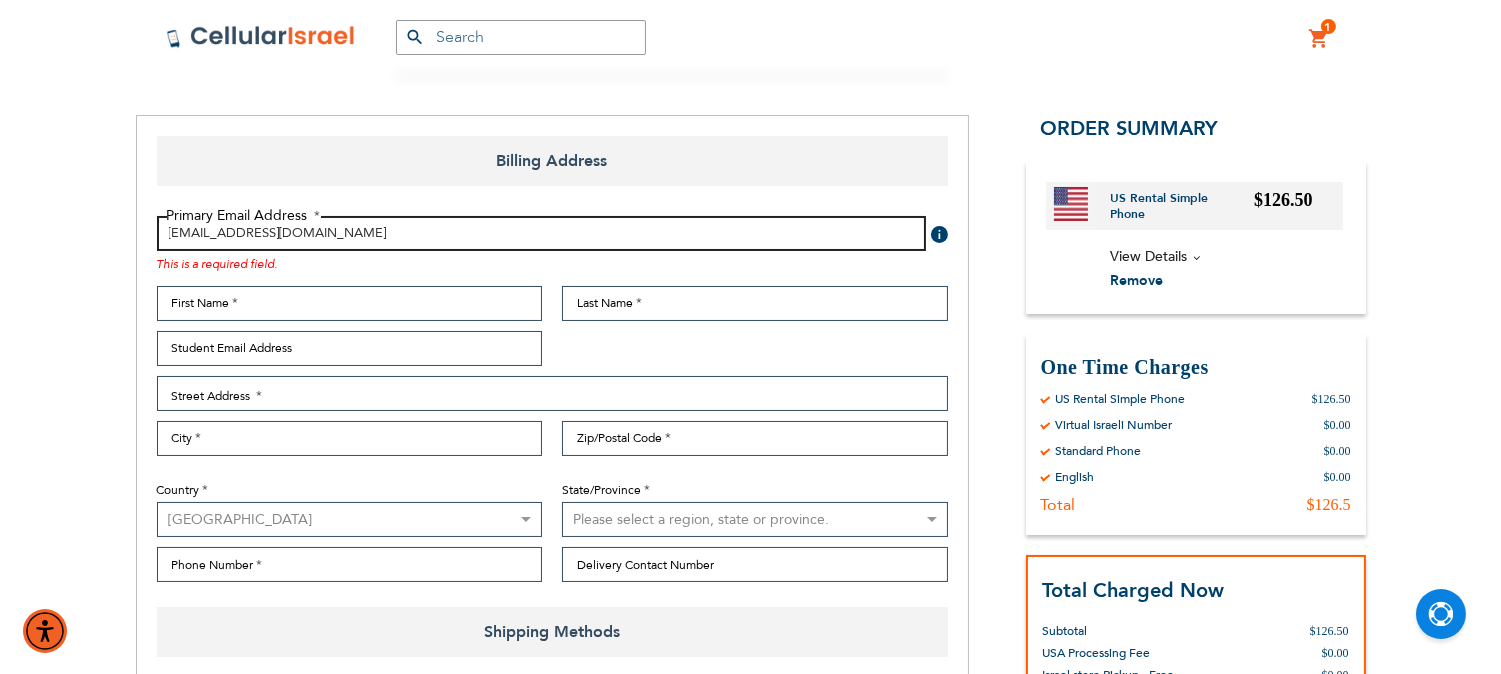 type on "[EMAIL_ADDRESS][DOMAIN_NAME]" 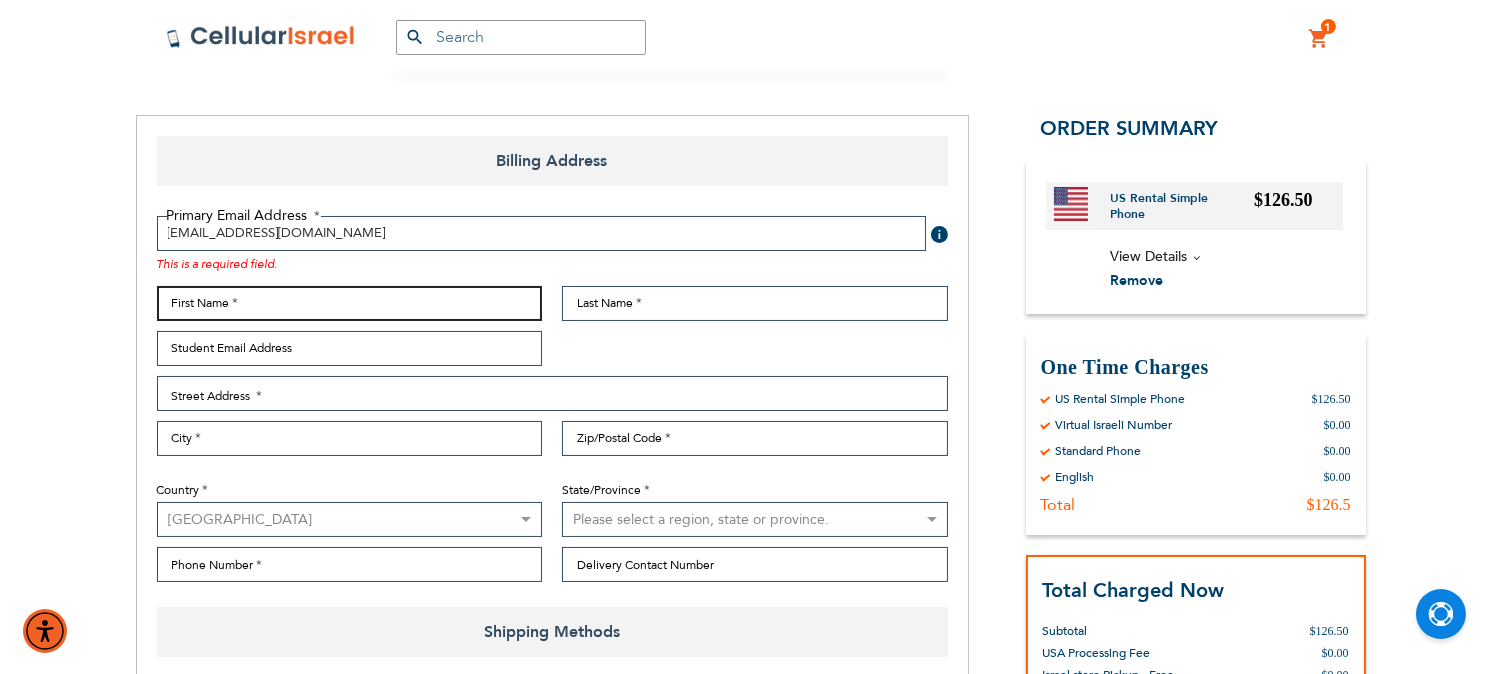 click on "First Name" at bounding box center (350, 303) 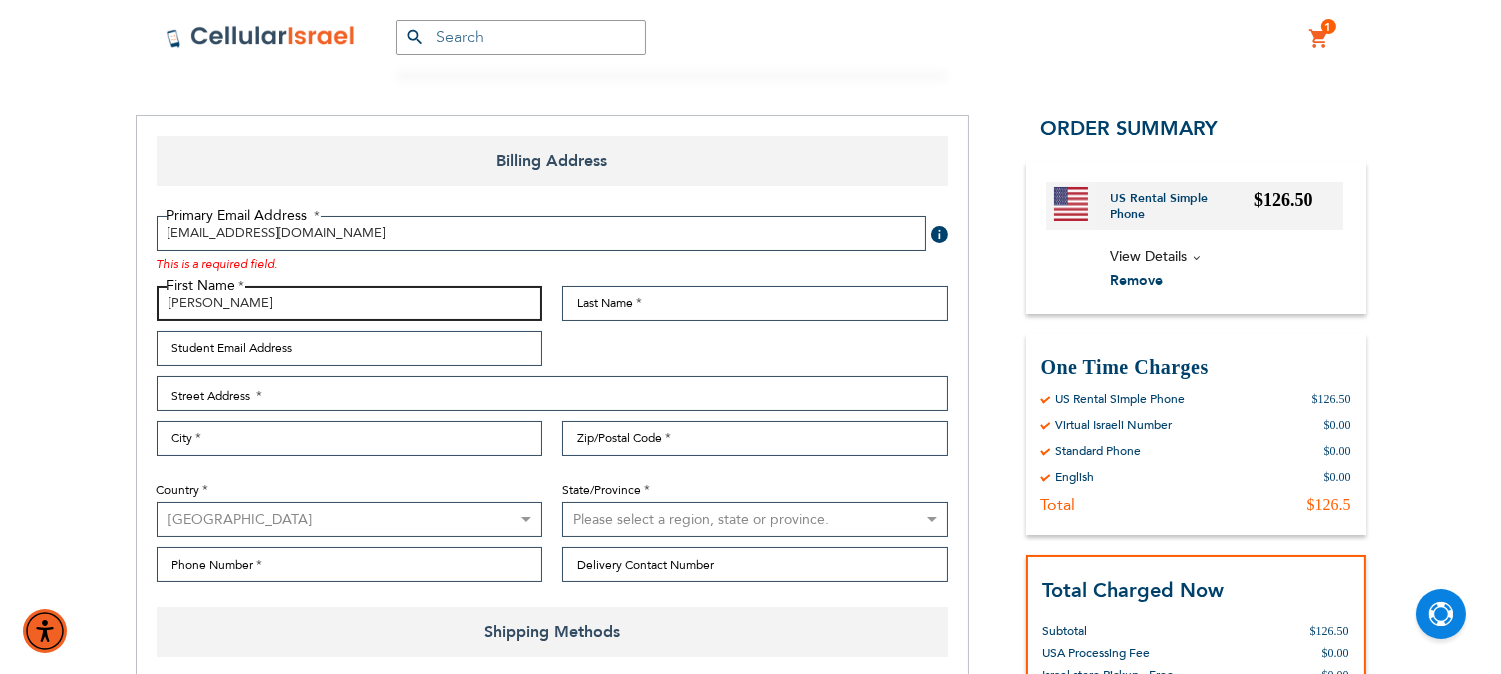 type on "[PERSON_NAME]" 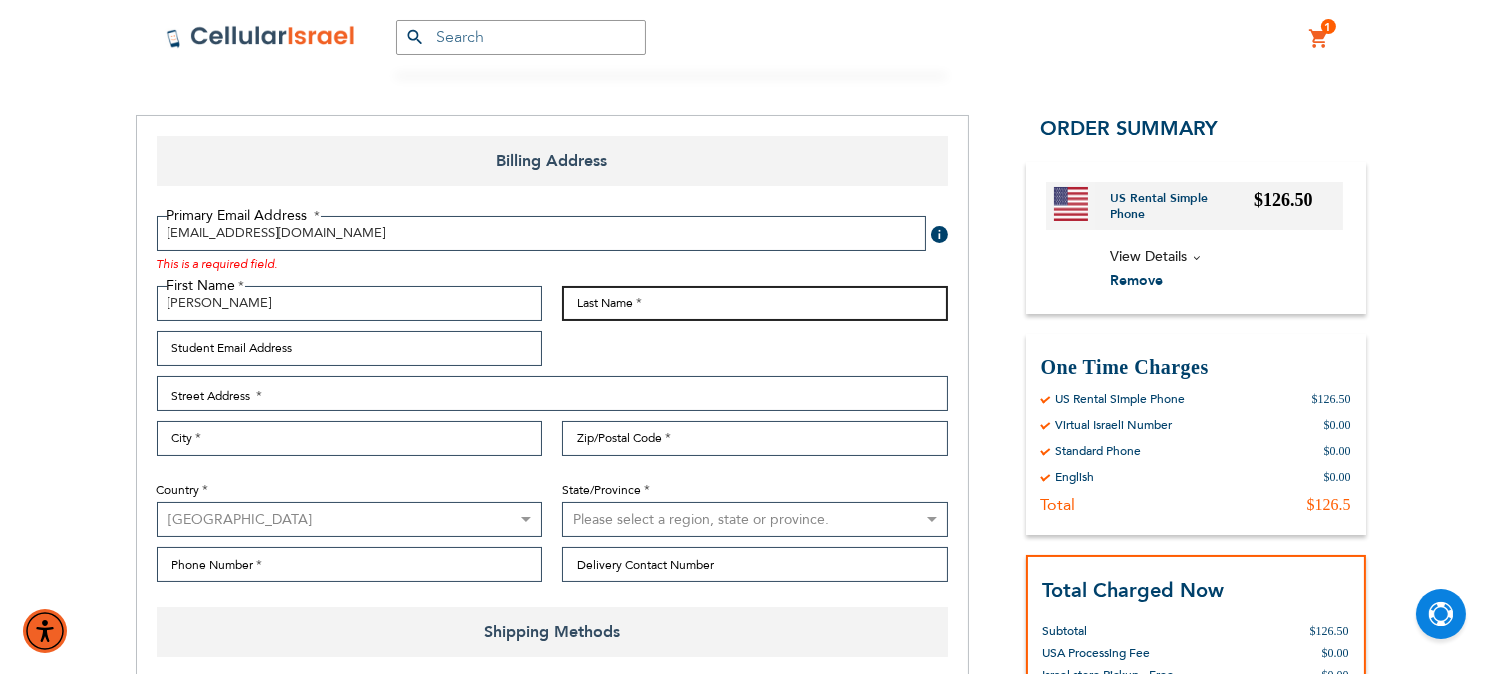 click on "Last Name" at bounding box center [755, 303] 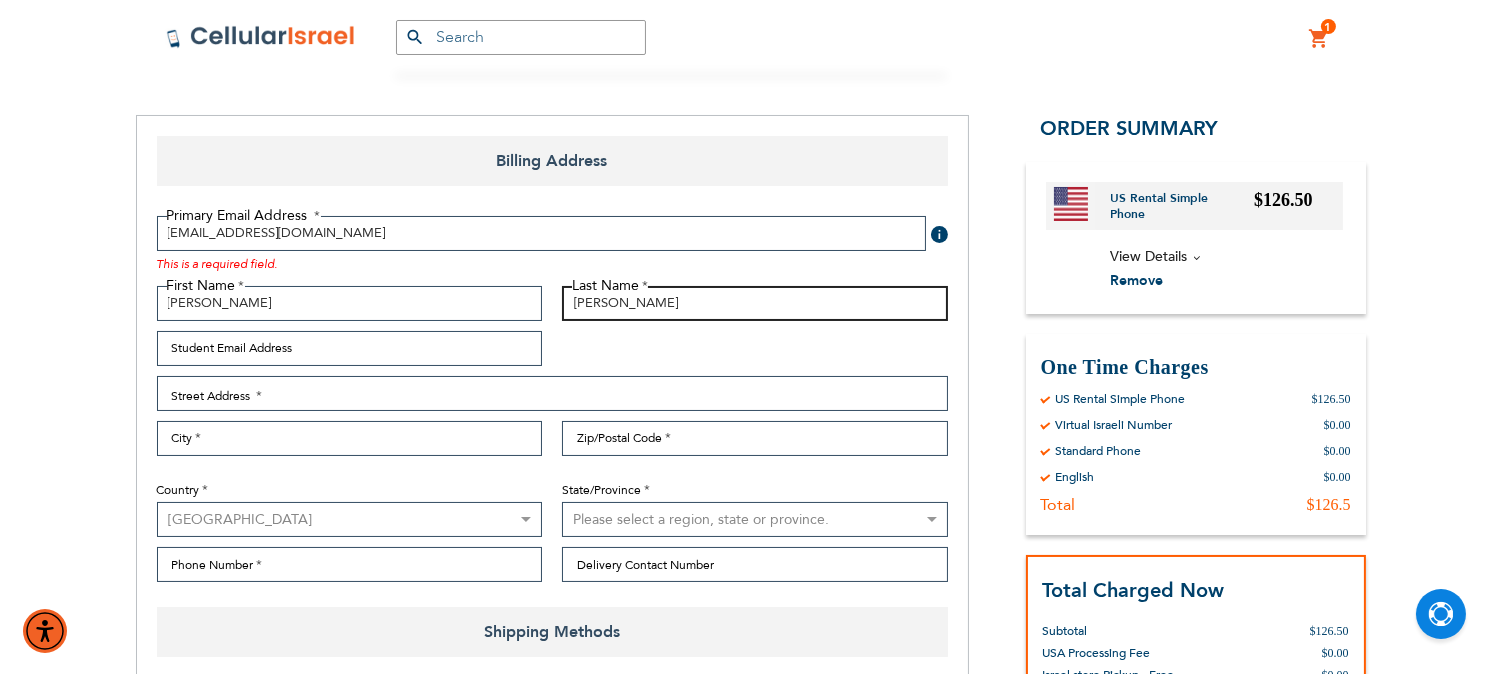 type on "[PERSON_NAME]" 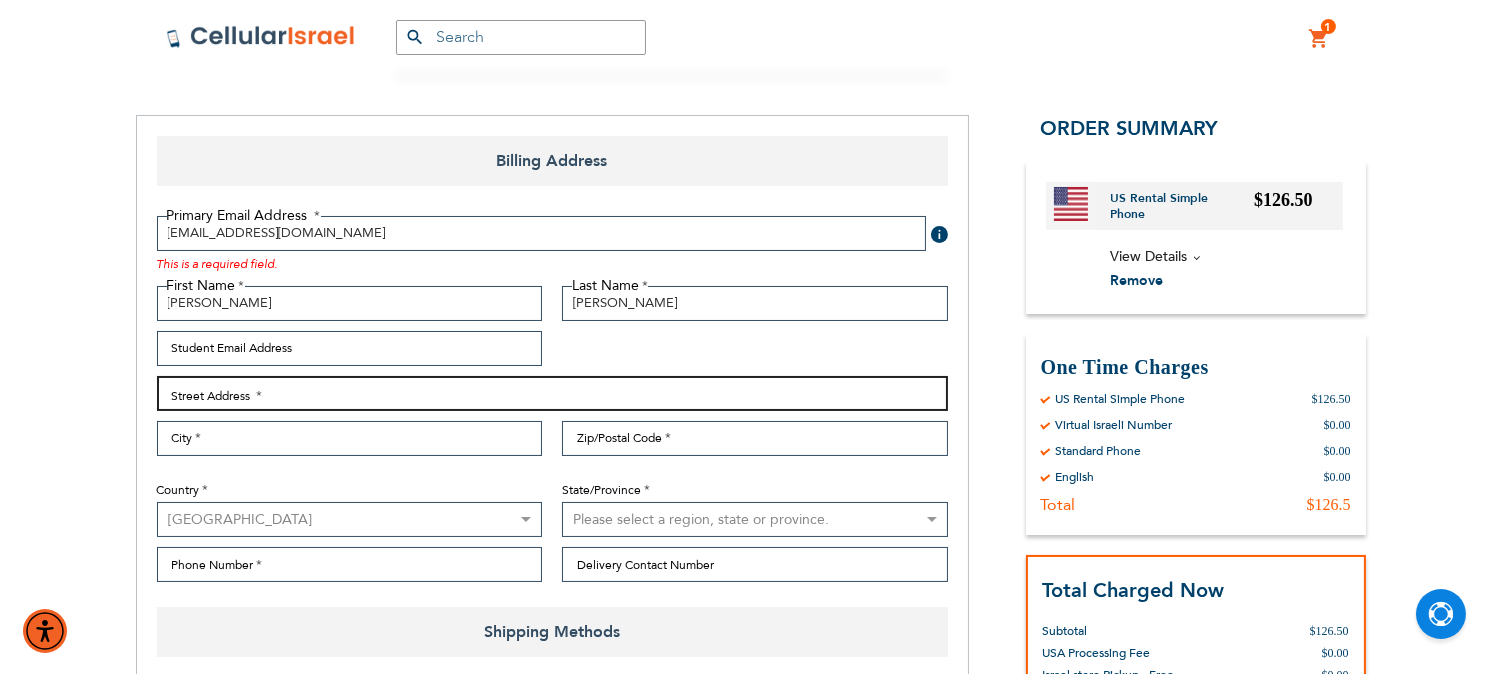 click on "Street Address: Line 1" at bounding box center (552, 393) 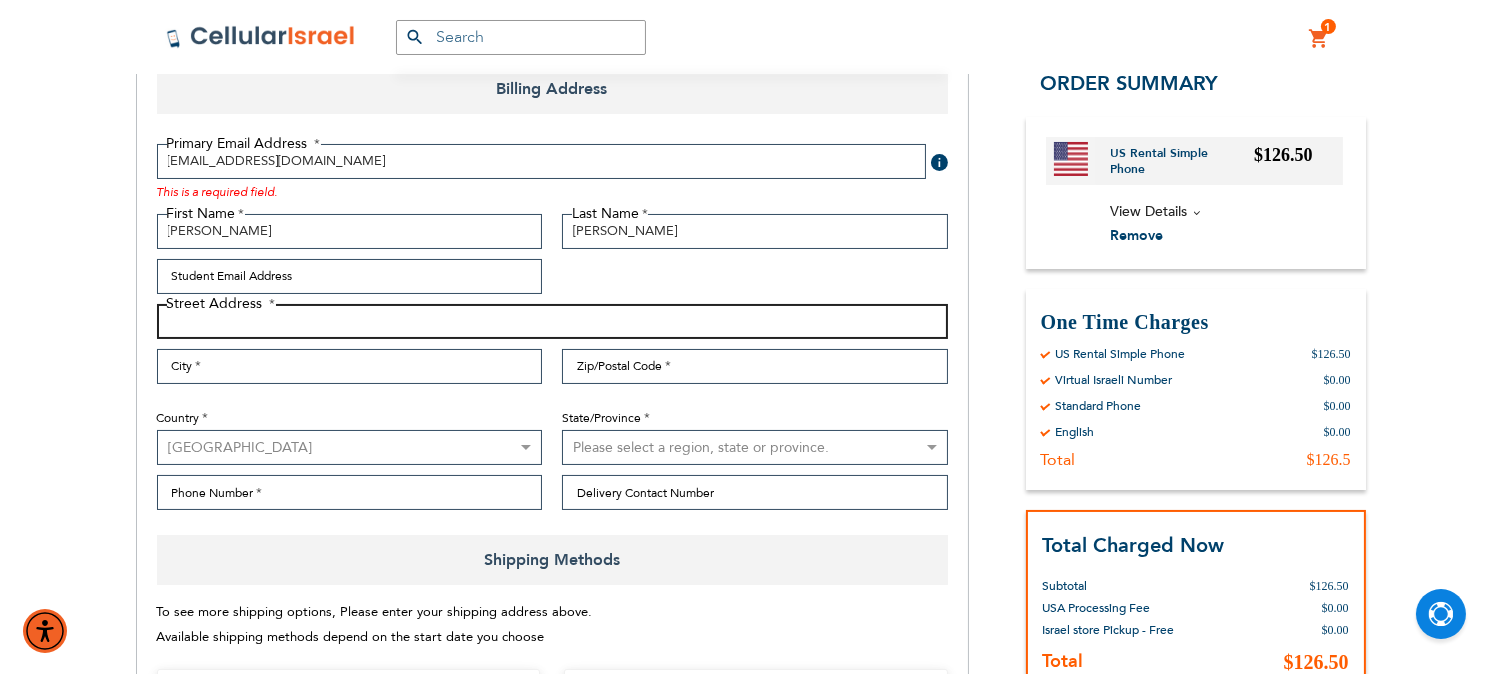 scroll, scrollTop: 333, scrollLeft: 0, axis: vertical 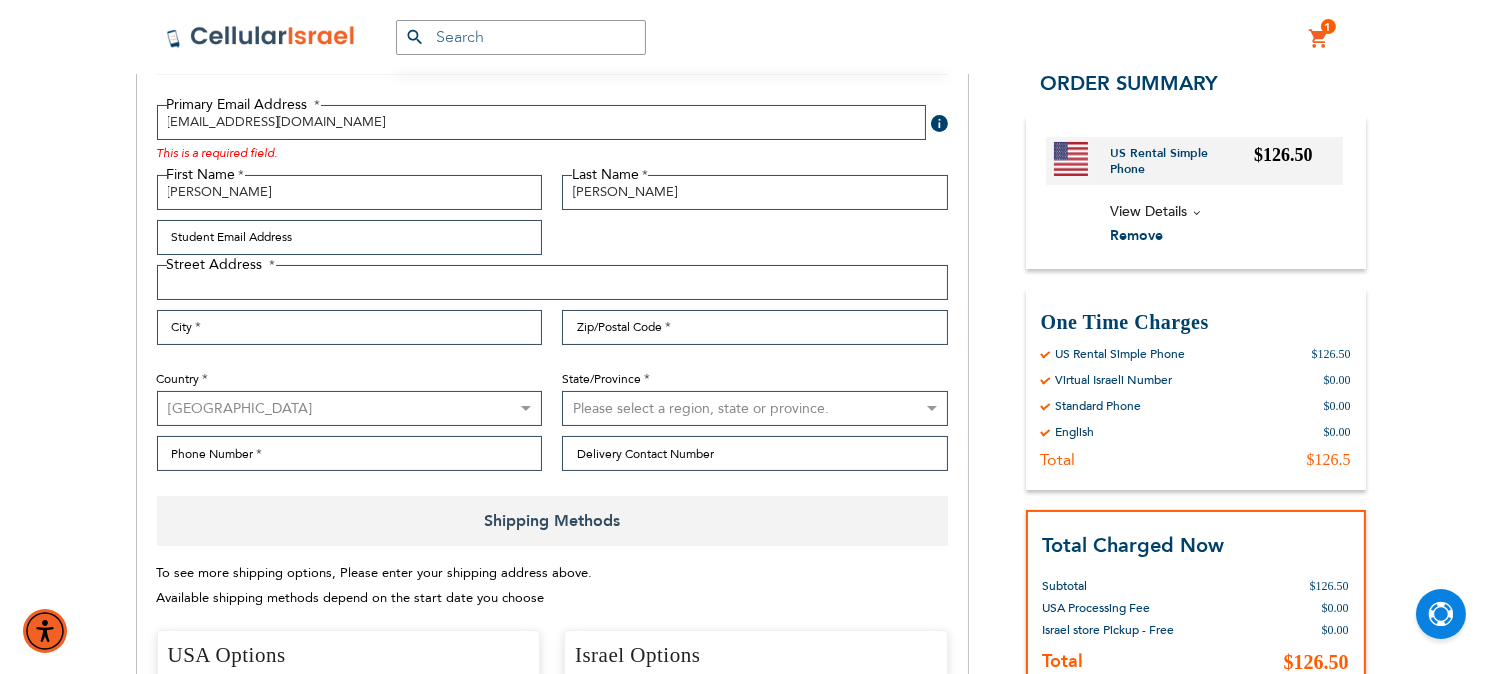 click on "[GEOGRAPHIC_DATA] [GEOGRAPHIC_DATA] [GEOGRAPHIC_DATA] [GEOGRAPHIC_DATA] [GEOGRAPHIC_DATA] [GEOGRAPHIC_DATA] [GEOGRAPHIC_DATA] [GEOGRAPHIC_DATA] [GEOGRAPHIC_DATA] [GEOGRAPHIC_DATA] [GEOGRAPHIC_DATA] [GEOGRAPHIC_DATA] [GEOGRAPHIC_DATA] [GEOGRAPHIC_DATA] [GEOGRAPHIC_DATA] [GEOGRAPHIC_DATA] [GEOGRAPHIC_DATA] [GEOGRAPHIC_DATA] [GEOGRAPHIC_DATA] [GEOGRAPHIC_DATA] [GEOGRAPHIC_DATA] [GEOGRAPHIC_DATA] [GEOGRAPHIC_DATA]" at bounding box center [350, 408] 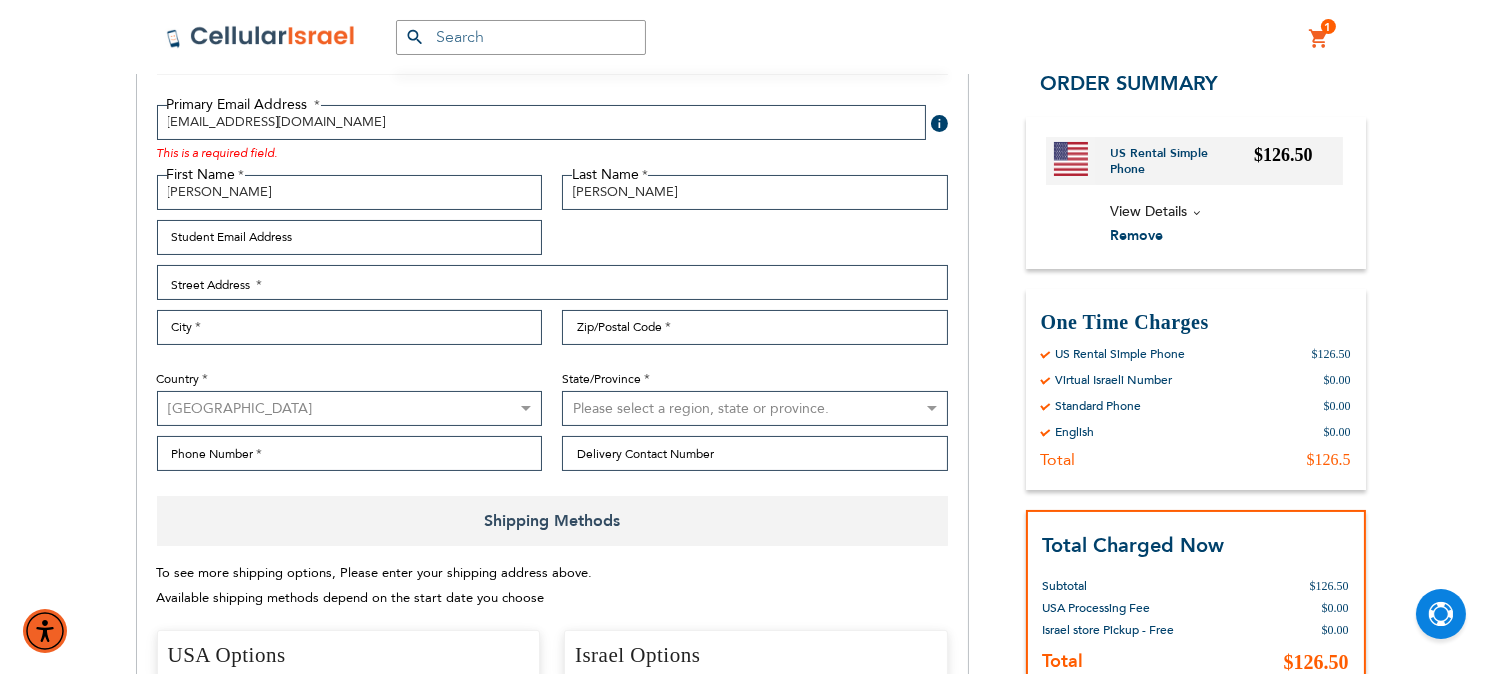 select on "IL" 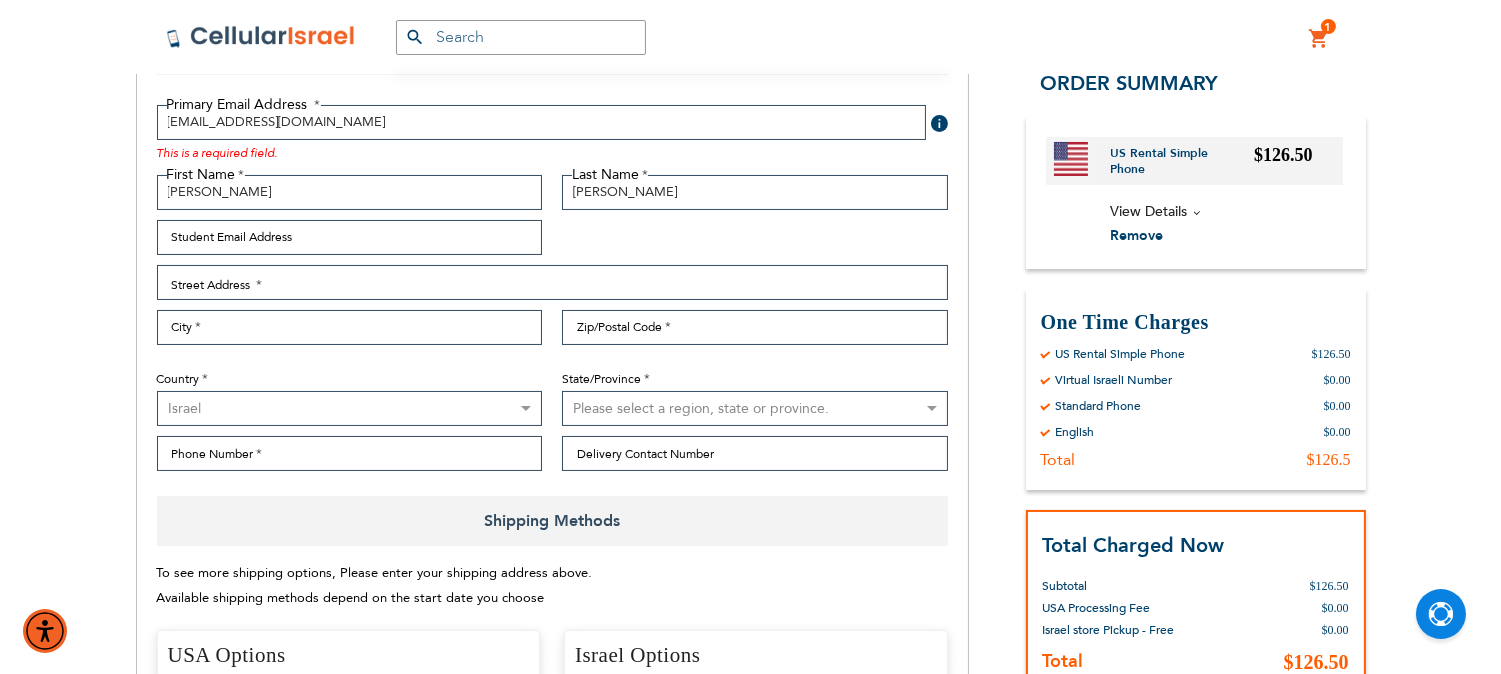 click on "[GEOGRAPHIC_DATA] [GEOGRAPHIC_DATA] [GEOGRAPHIC_DATA] [GEOGRAPHIC_DATA] [GEOGRAPHIC_DATA] [GEOGRAPHIC_DATA] [GEOGRAPHIC_DATA] [GEOGRAPHIC_DATA] [GEOGRAPHIC_DATA] [GEOGRAPHIC_DATA] [GEOGRAPHIC_DATA] [GEOGRAPHIC_DATA] [GEOGRAPHIC_DATA] [GEOGRAPHIC_DATA] [GEOGRAPHIC_DATA] [GEOGRAPHIC_DATA] [GEOGRAPHIC_DATA] [GEOGRAPHIC_DATA] [GEOGRAPHIC_DATA] [GEOGRAPHIC_DATA] [GEOGRAPHIC_DATA] [GEOGRAPHIC_DATA] [GEOGRAPHIC_DATA]" at bounding box center [350, 408] 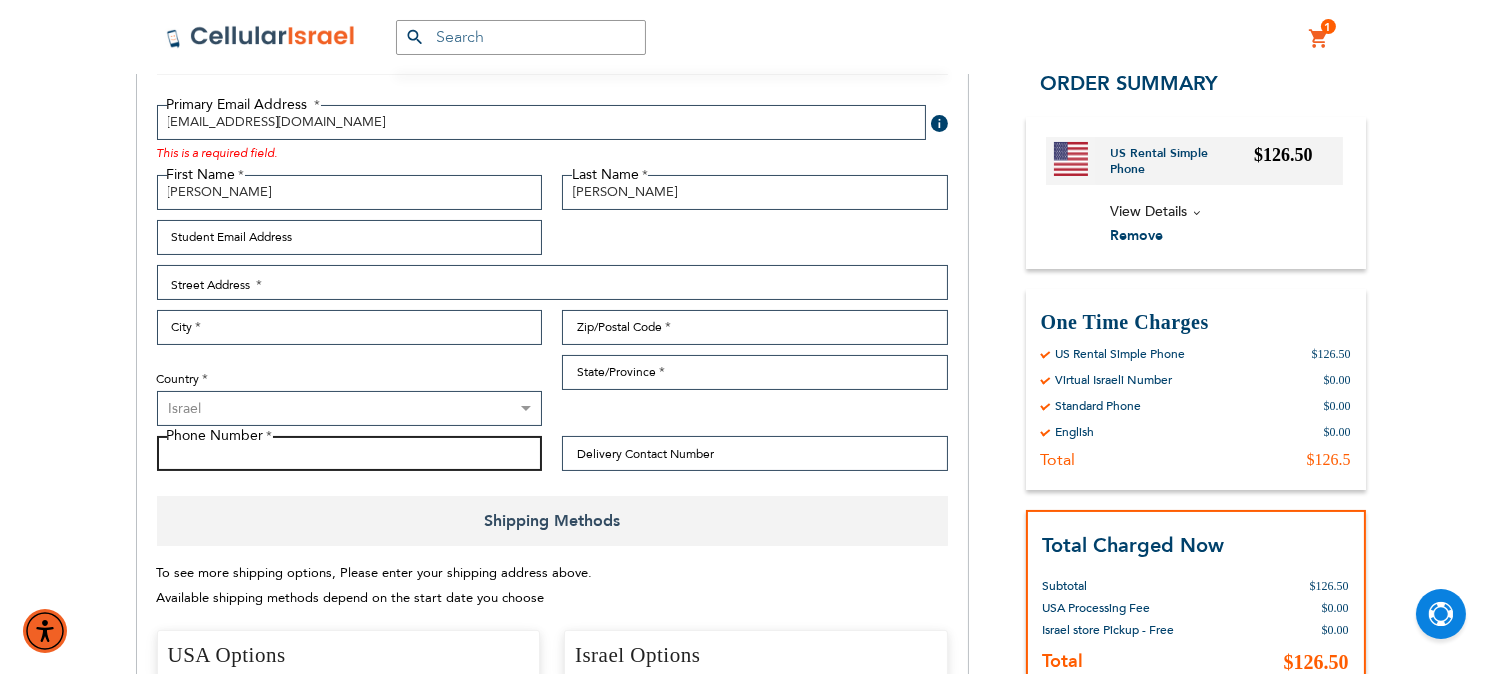 click on "Phone Number" at bounding box center [350, 453] 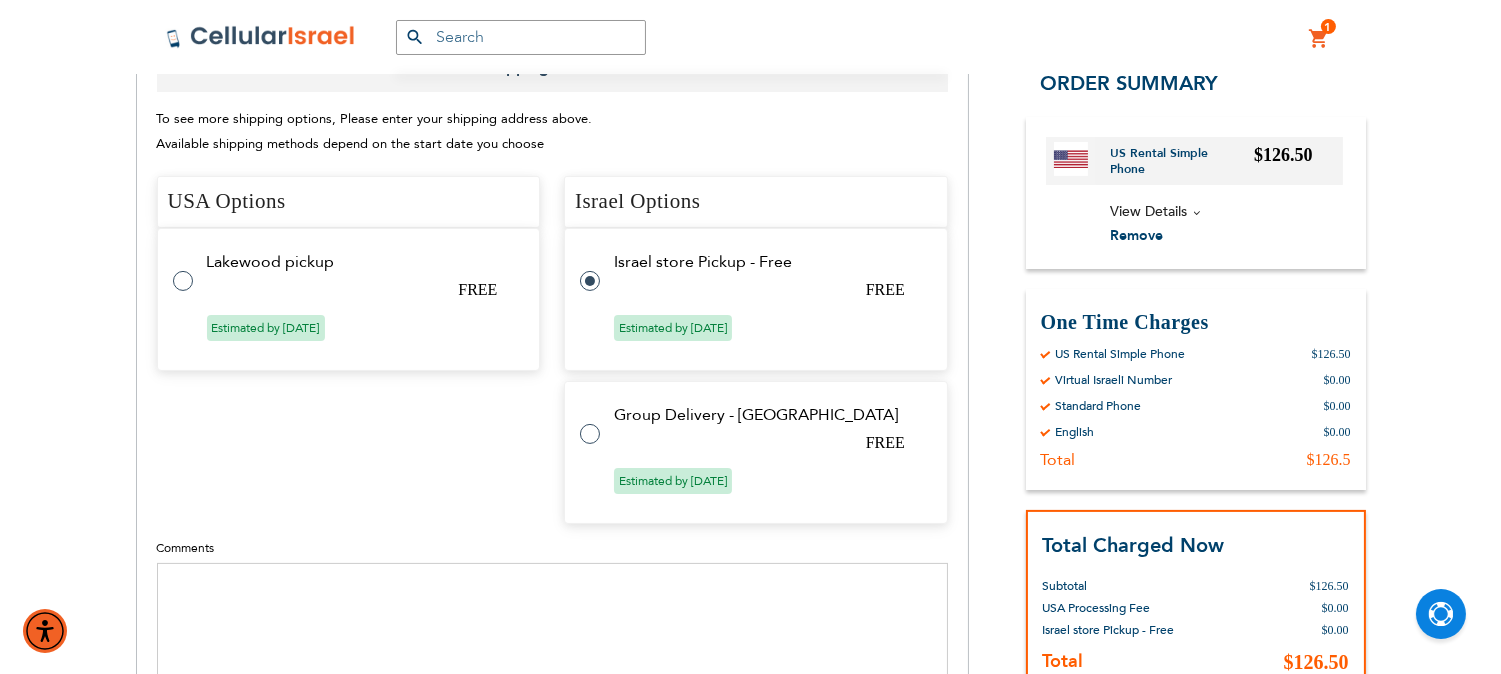 scroll, scrollTop: 555, scrollLeft: 0, axis: vertical 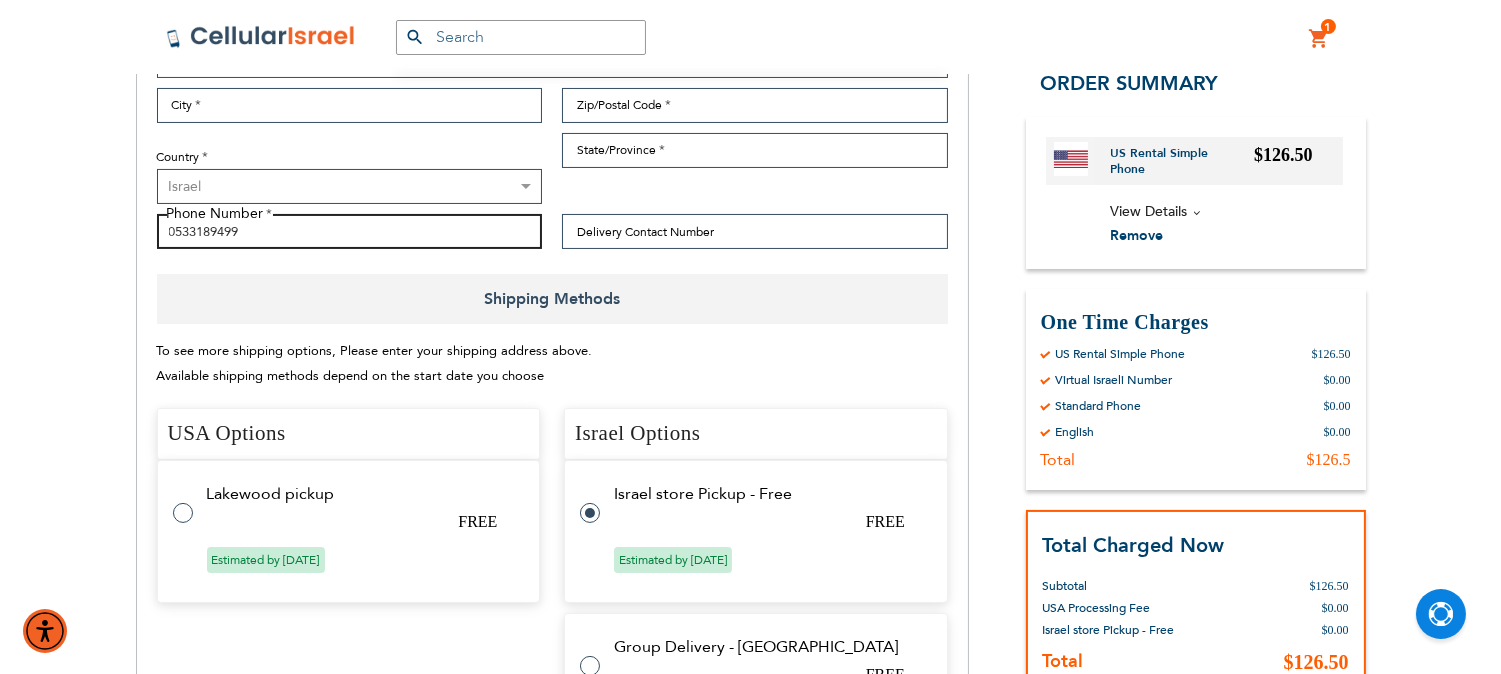 drag, startPoint x: 227, startPoint y: 226, endPoint x: 131, endPoint y: 213, distance: 96.87621 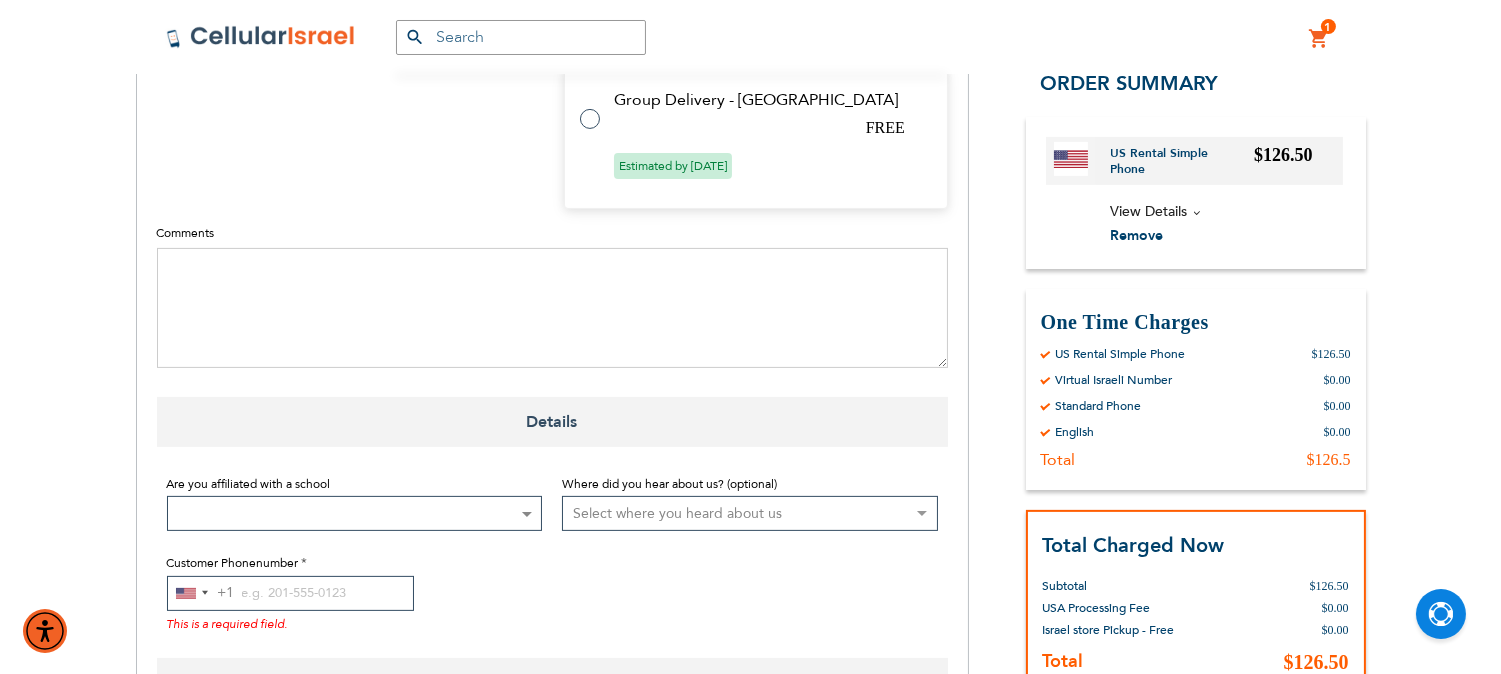 scroll, scrollTop: 1111, scrollLeft: 0, axis: vertical 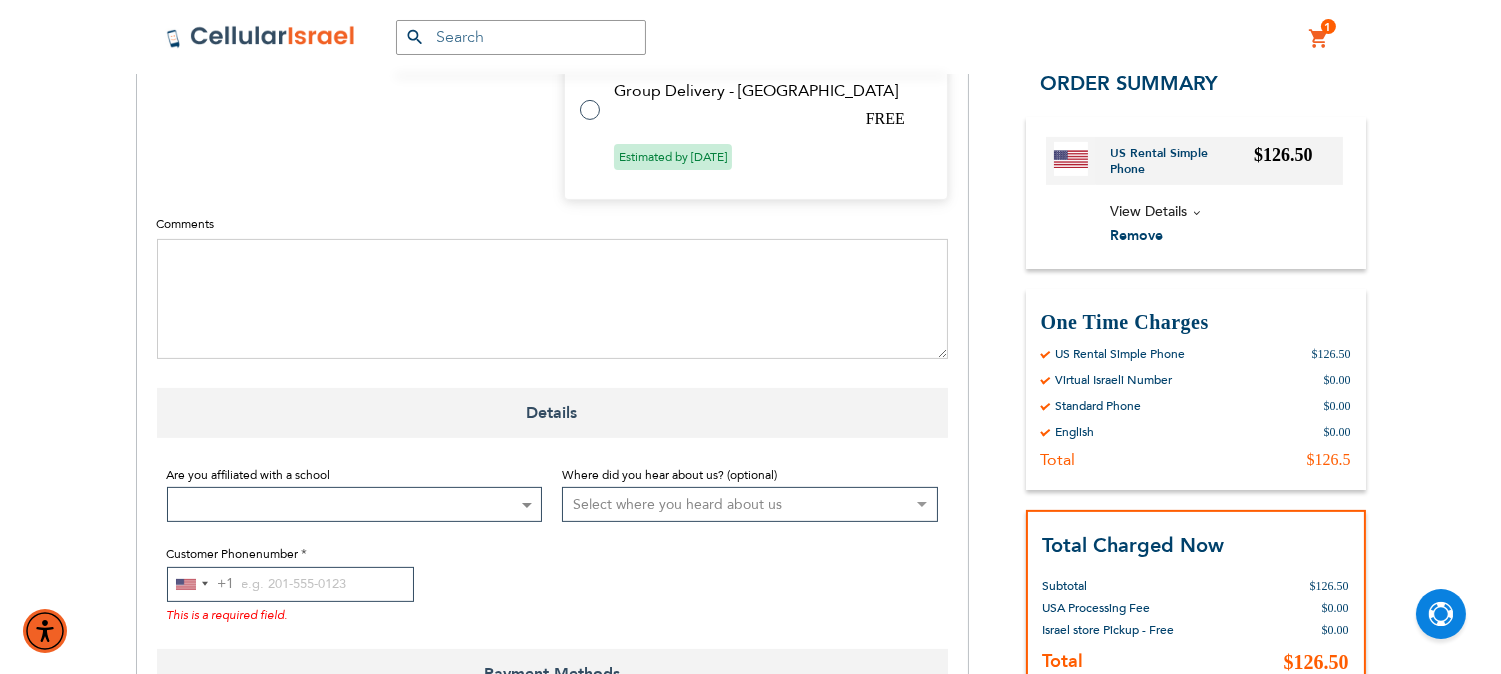 type on "0533189499" 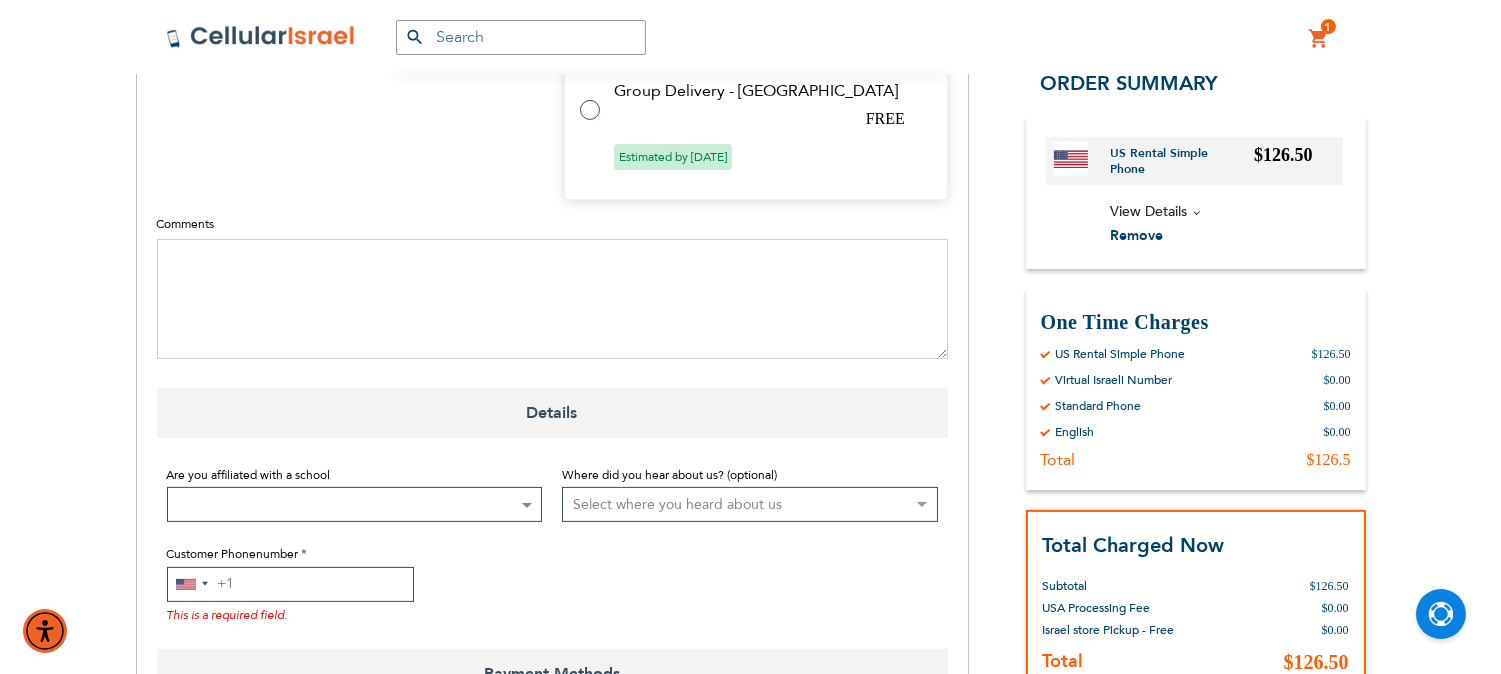 click on "Customer Phonenumber" at bounding box center (290, 584) 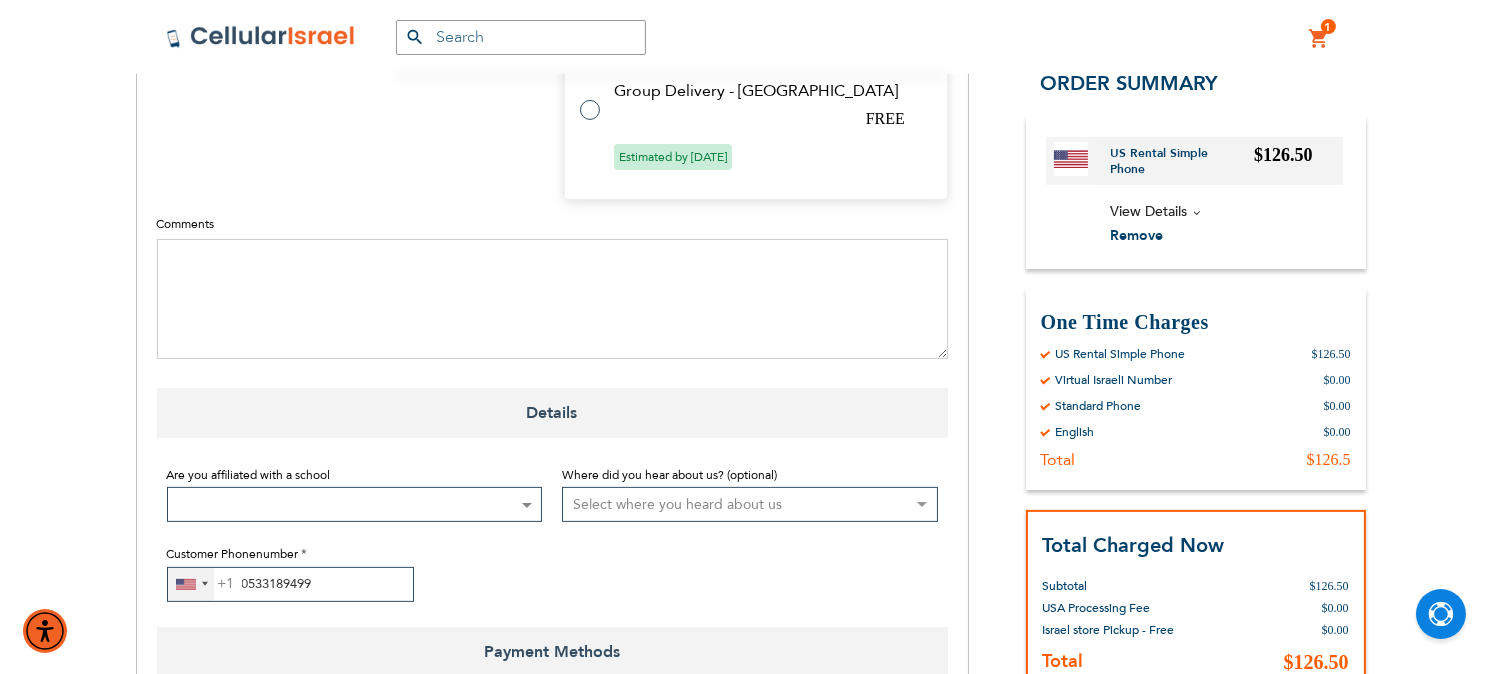 type on "0533189499" 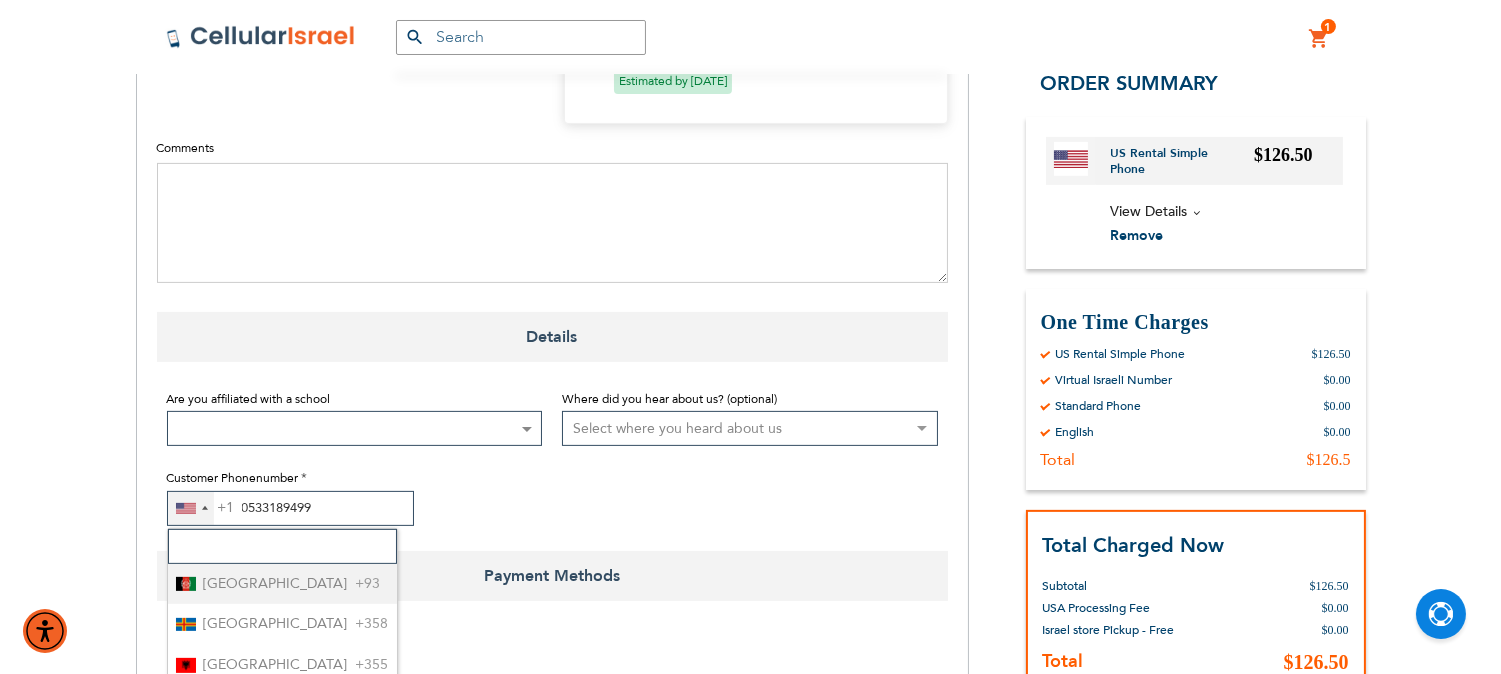 scroll, scrollTop: 1222, scrollLeft: 0, axis: vertical 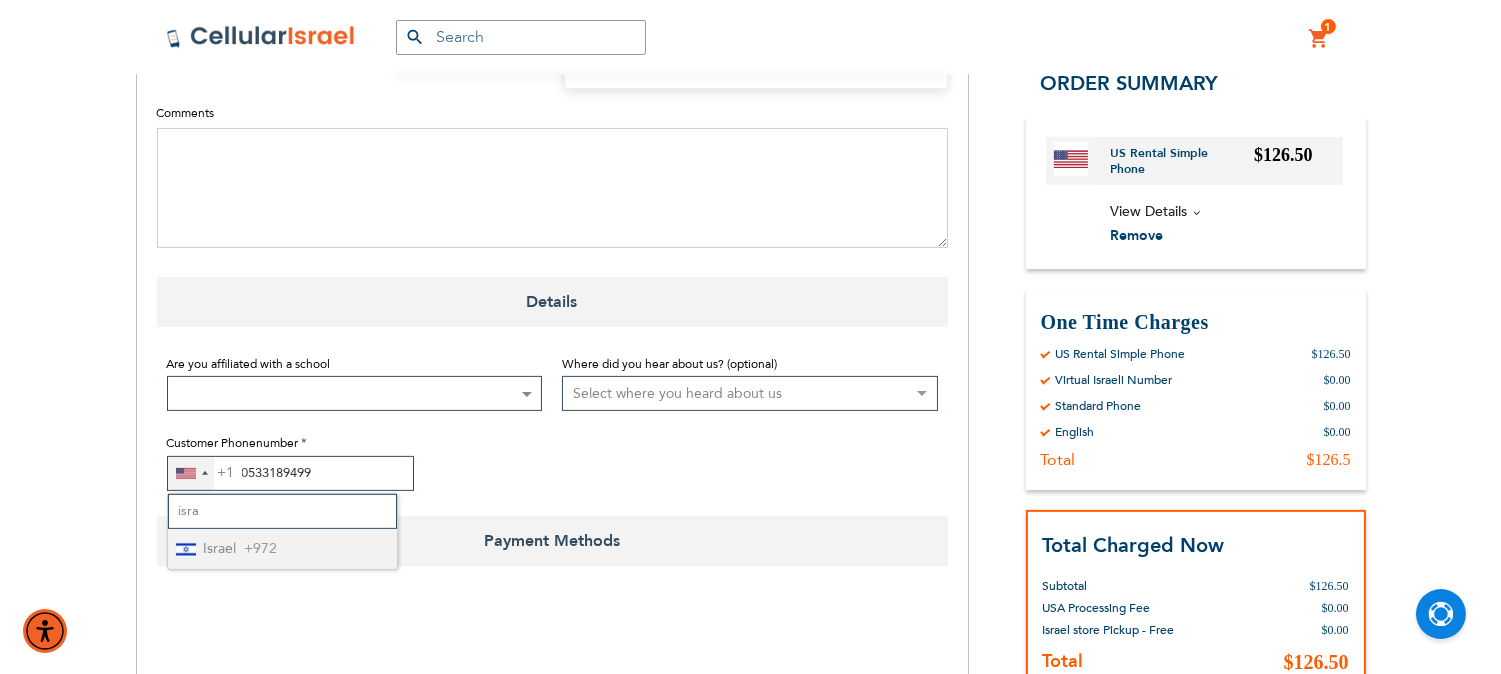 type on "isra" 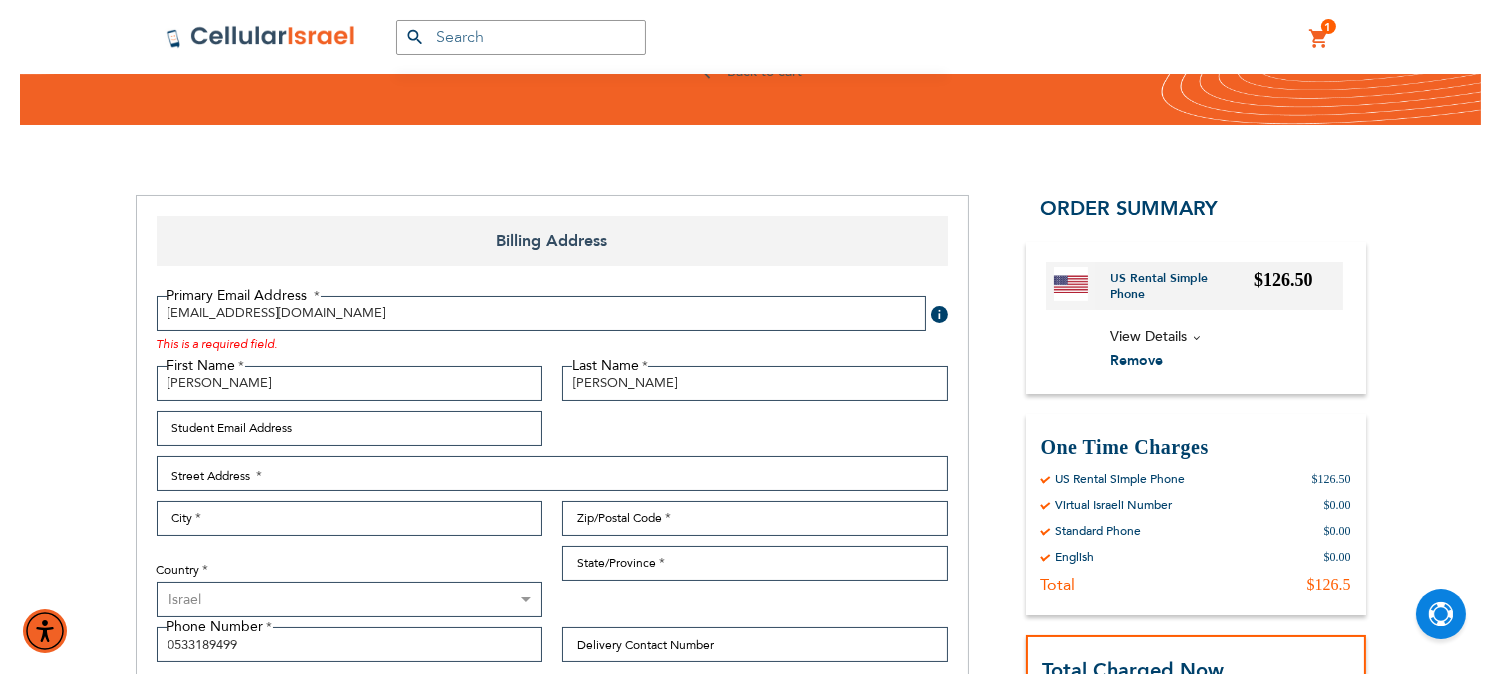scroll, scrollTop: 333, scrollLeft: 0, axis: vertical 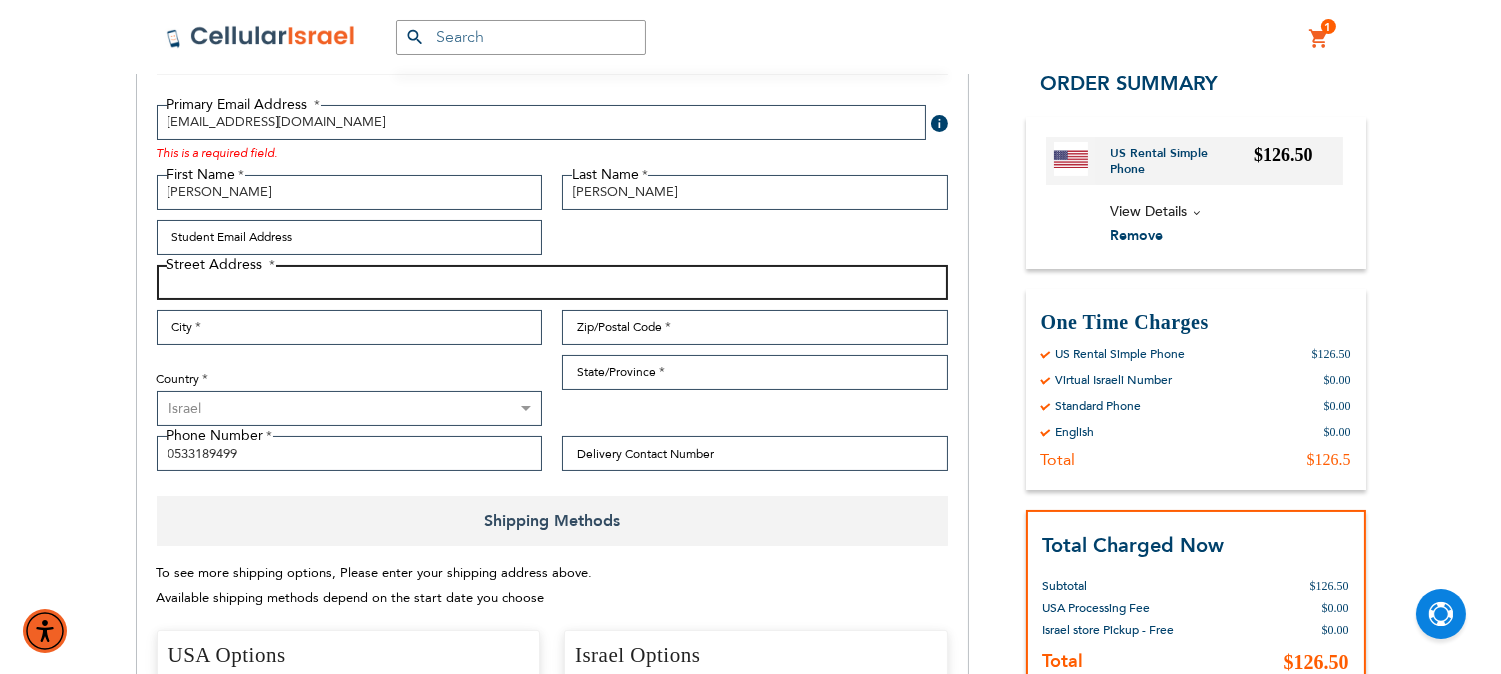 click on "Street Address: Line 1" at bounding box center (552, 282) 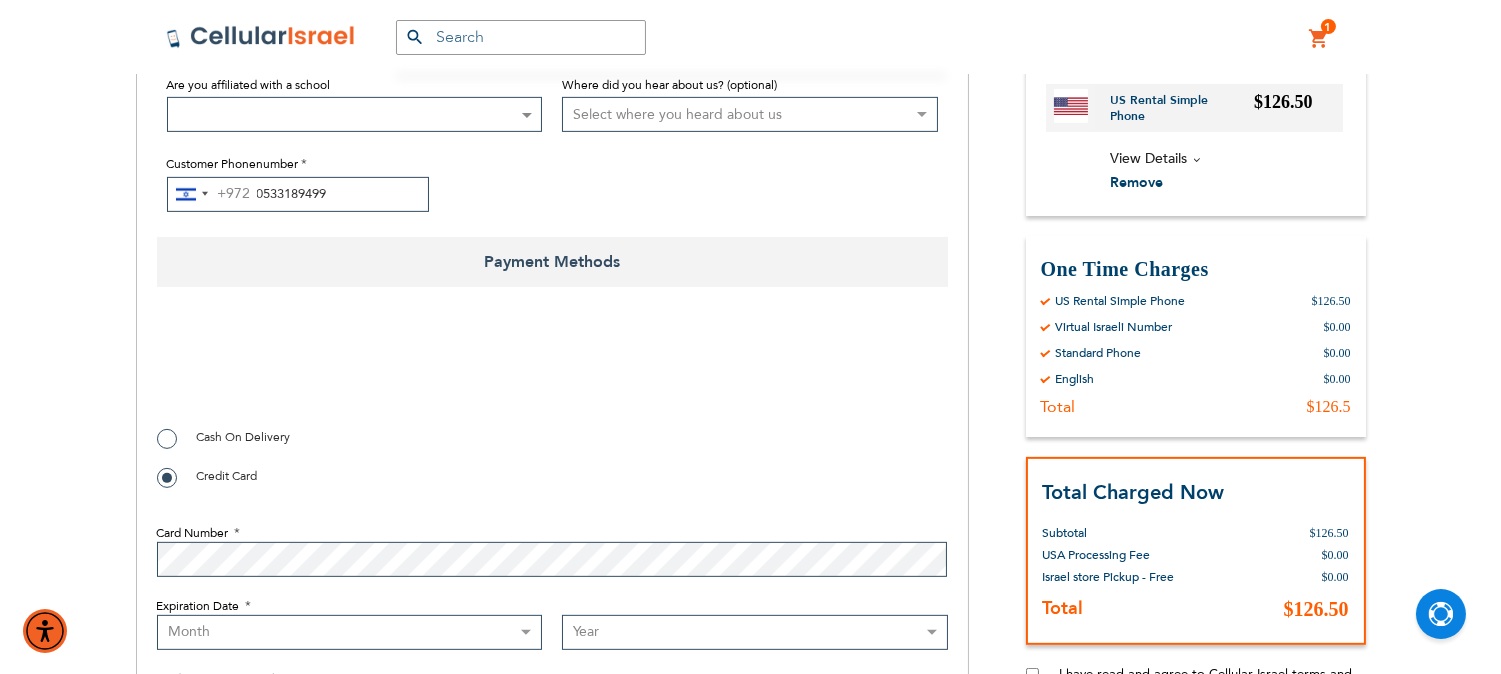 scroll, scrollTop: 1777, scrollLeft: 0, axis: vertical 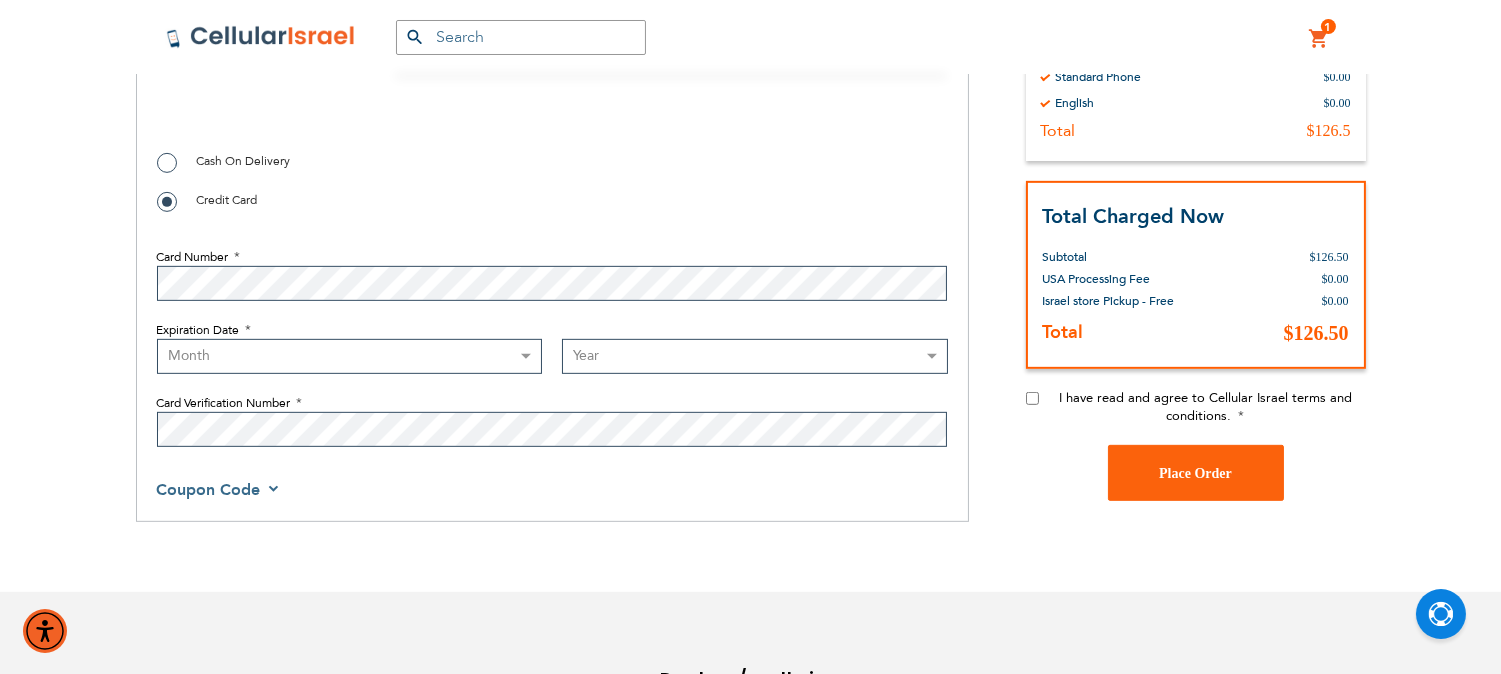 click on "Cash On Delivery" at bounding box center (224, 161) 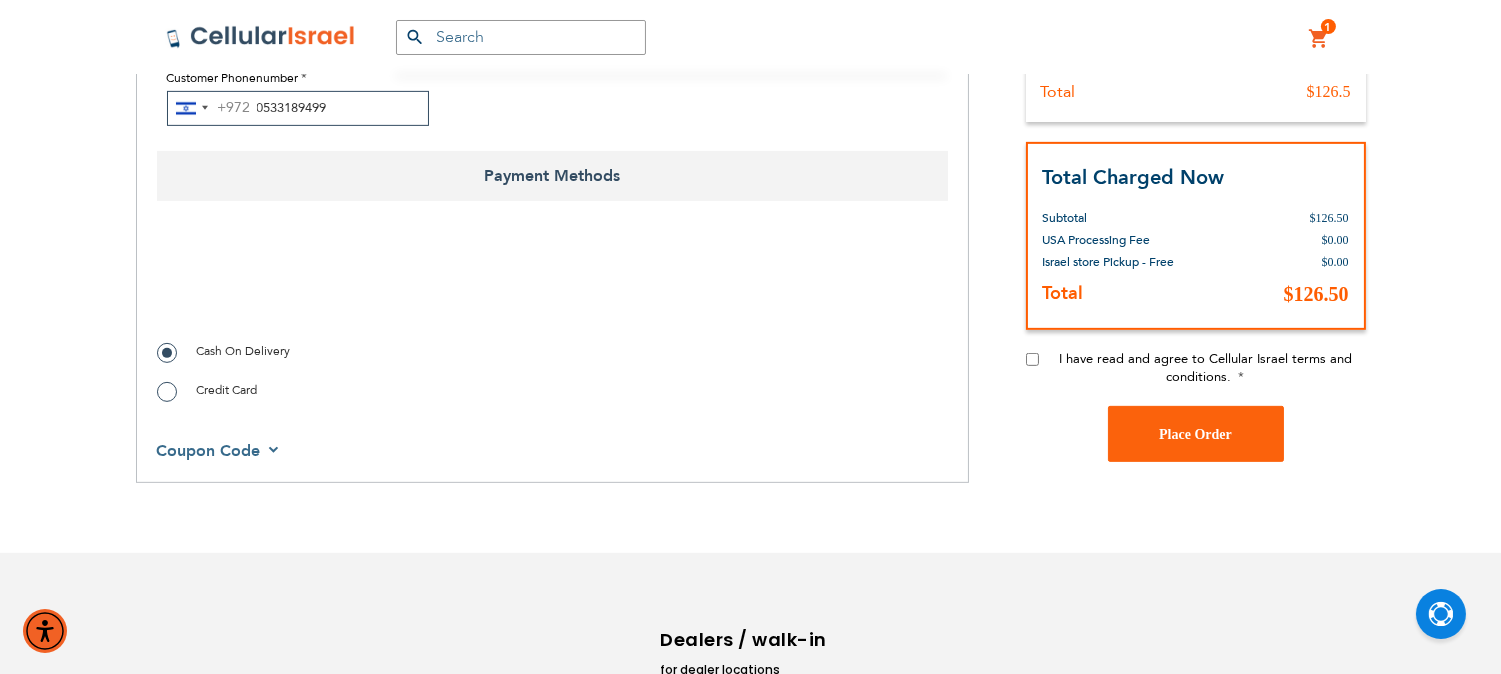 scroll, scrollTop: 1731, scrollLeft: 0, axis: vertical 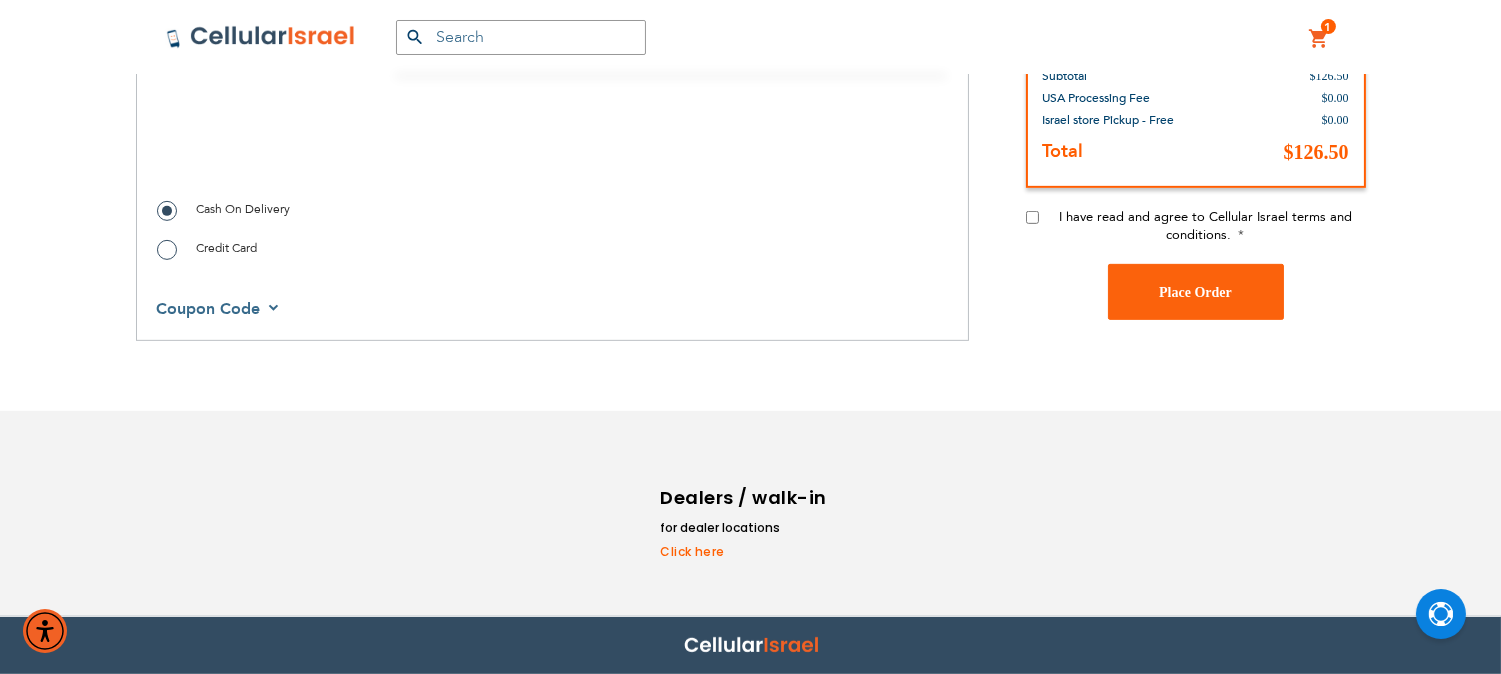 click on "Coupon Code" at bounding box center (219, 309) 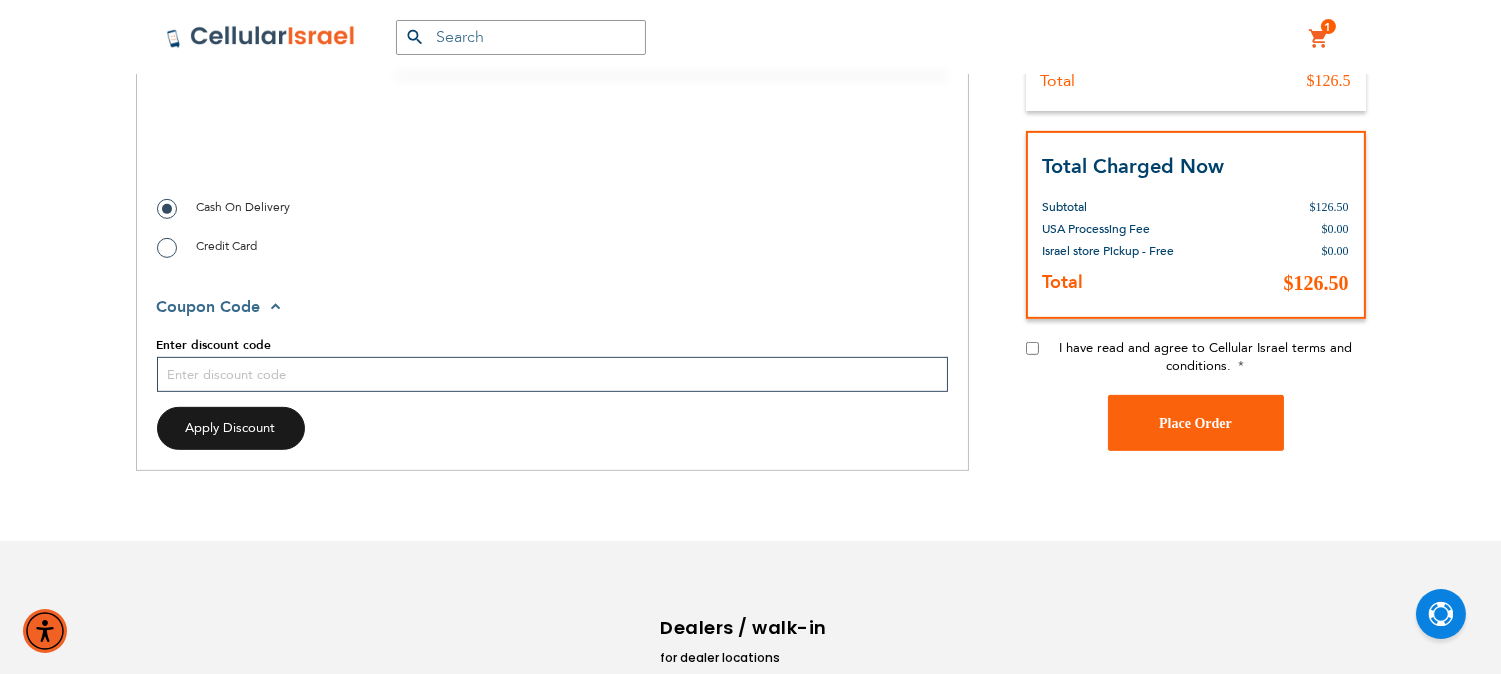 click on "Coupon Code" at bounding box center (221, 307) 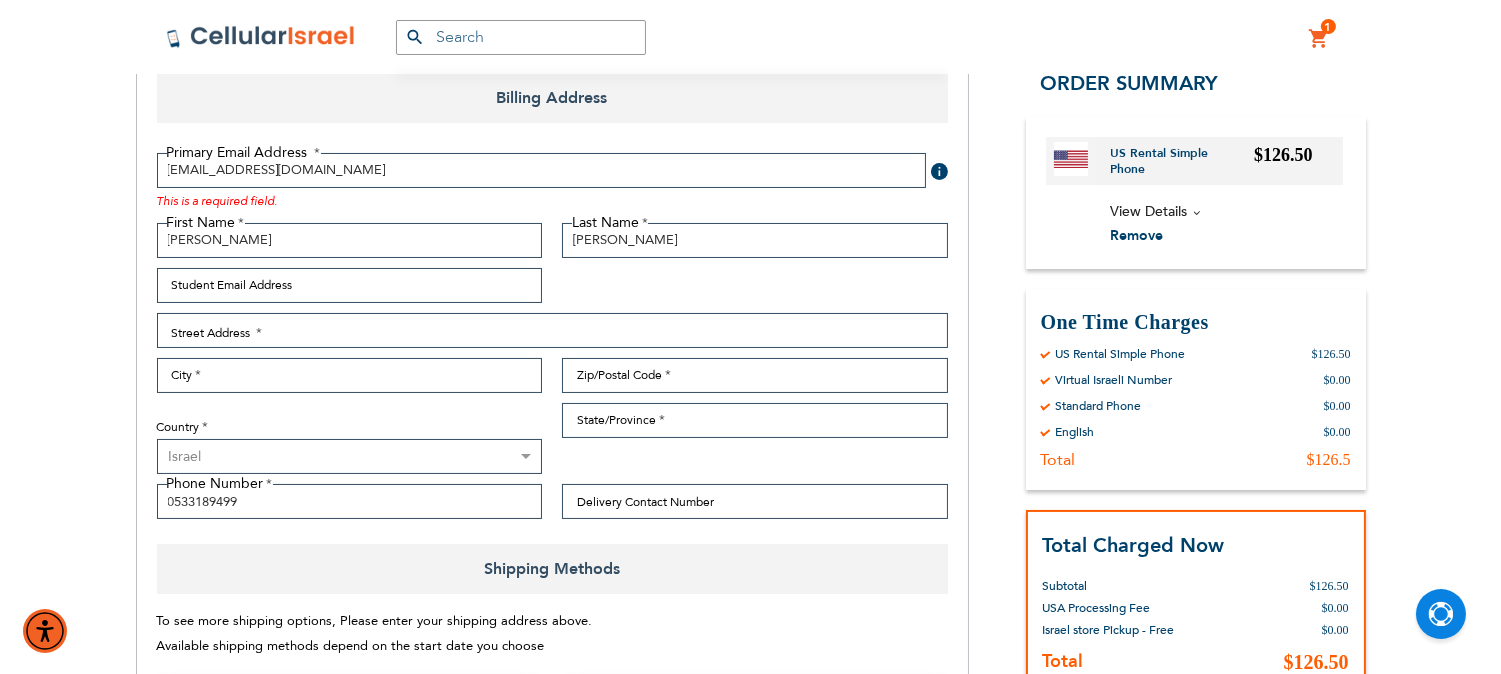 scroll, scrollTop: 286, scrollLeft: 0, axis: vertical 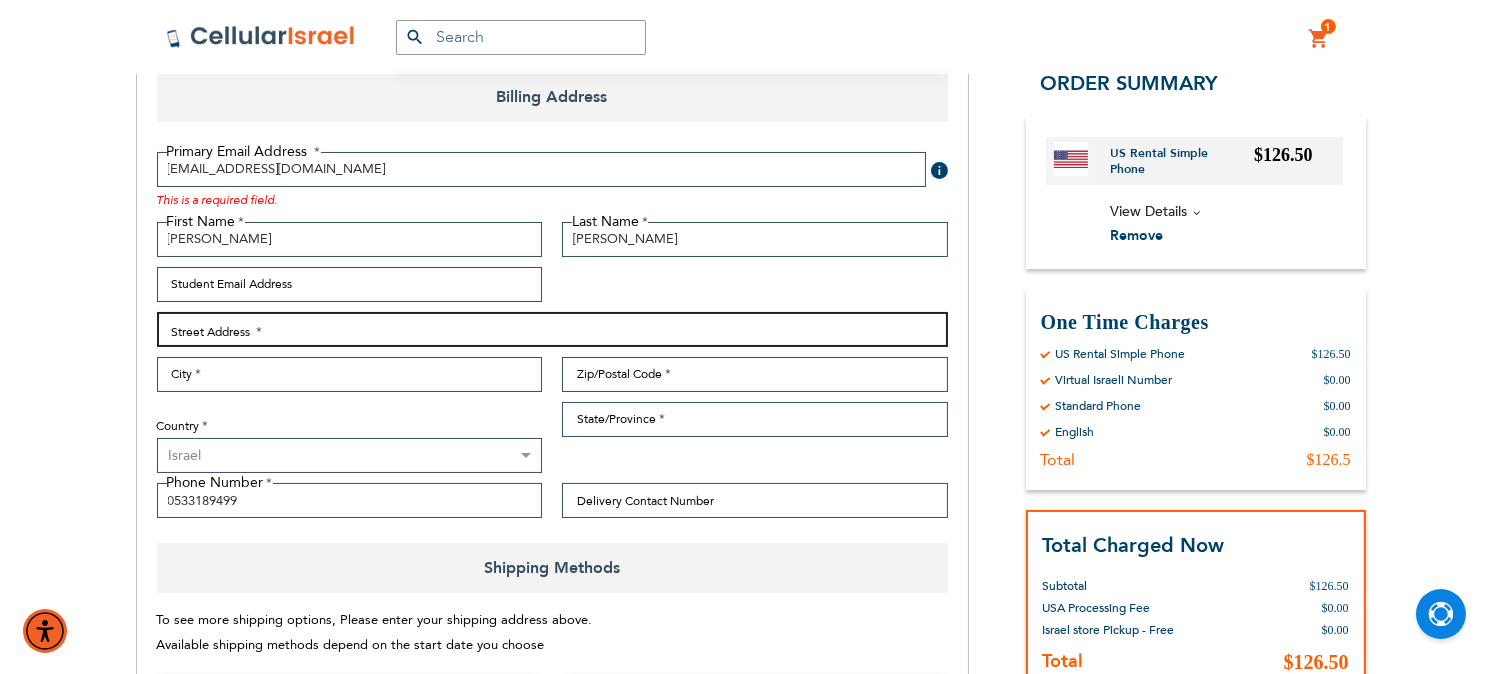 click on "Street Address: Line 1" at bounding box center [552, 329] 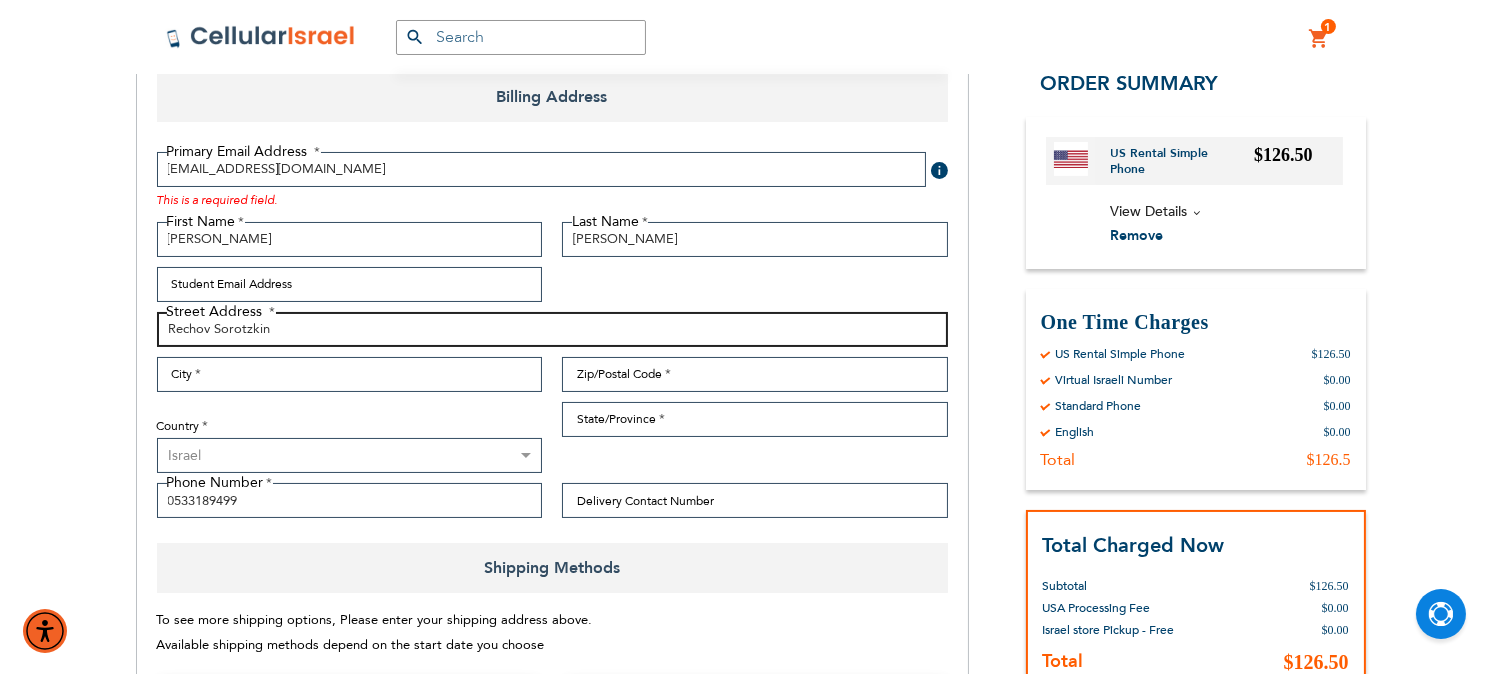 type on "Rechov Sorotzkin" 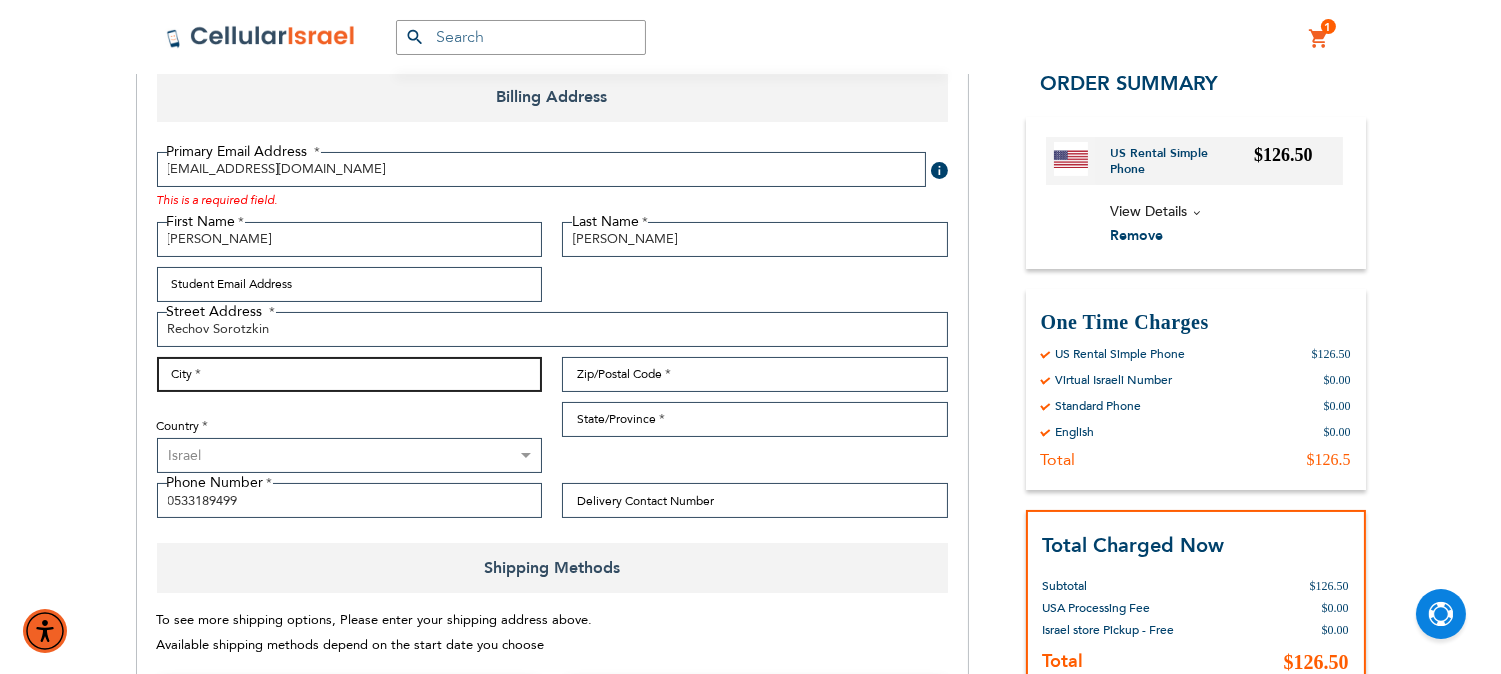 click on "City" at bounding box center (350, 374) 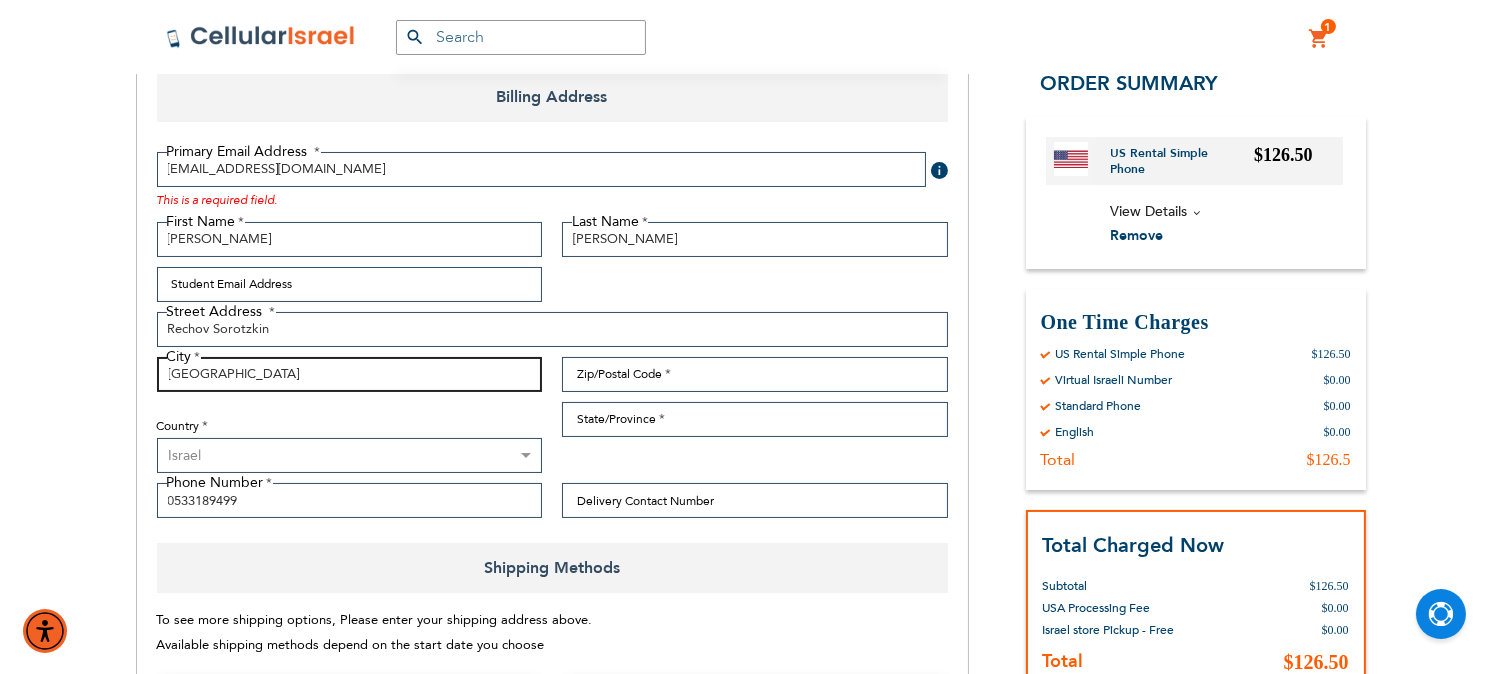 type on "[GEOGRAPHIC_DATA]" 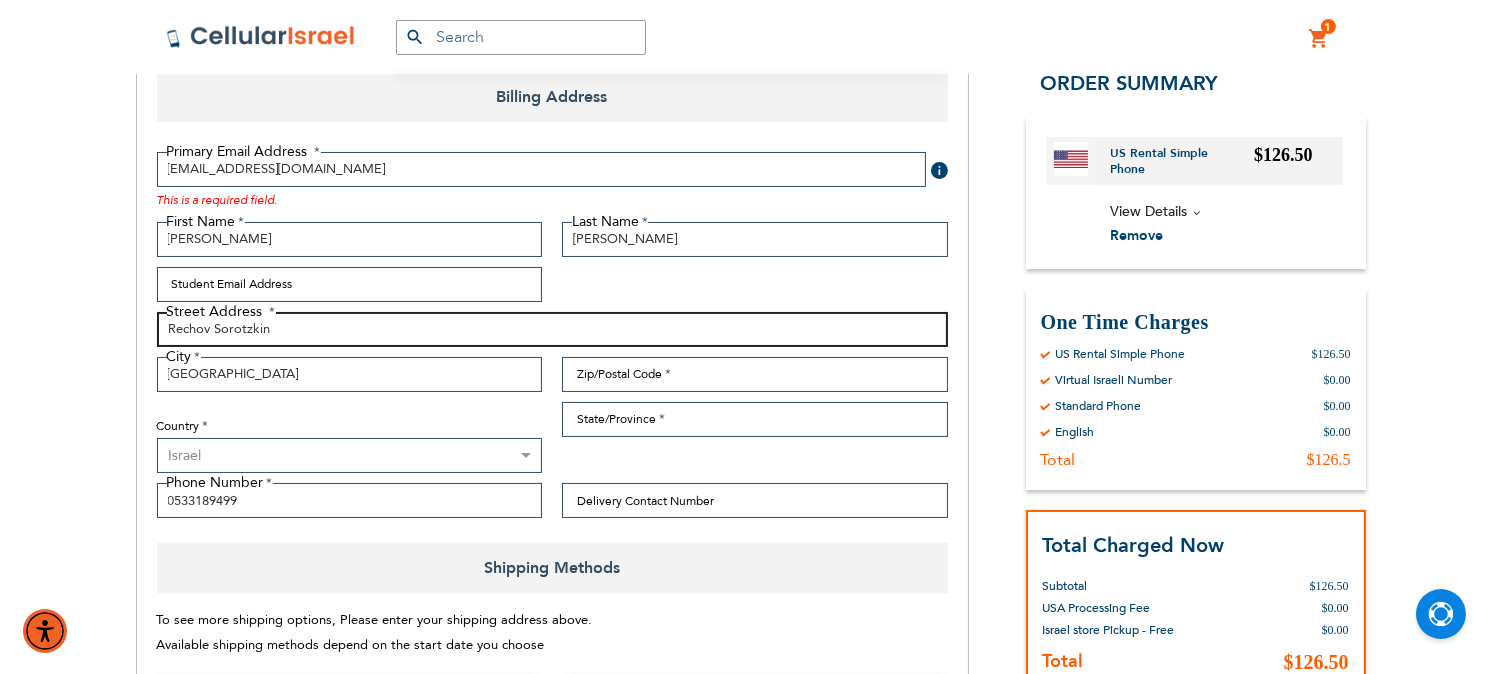 click on "Rechov Sorotzkin" at bounding box center [552, 329] 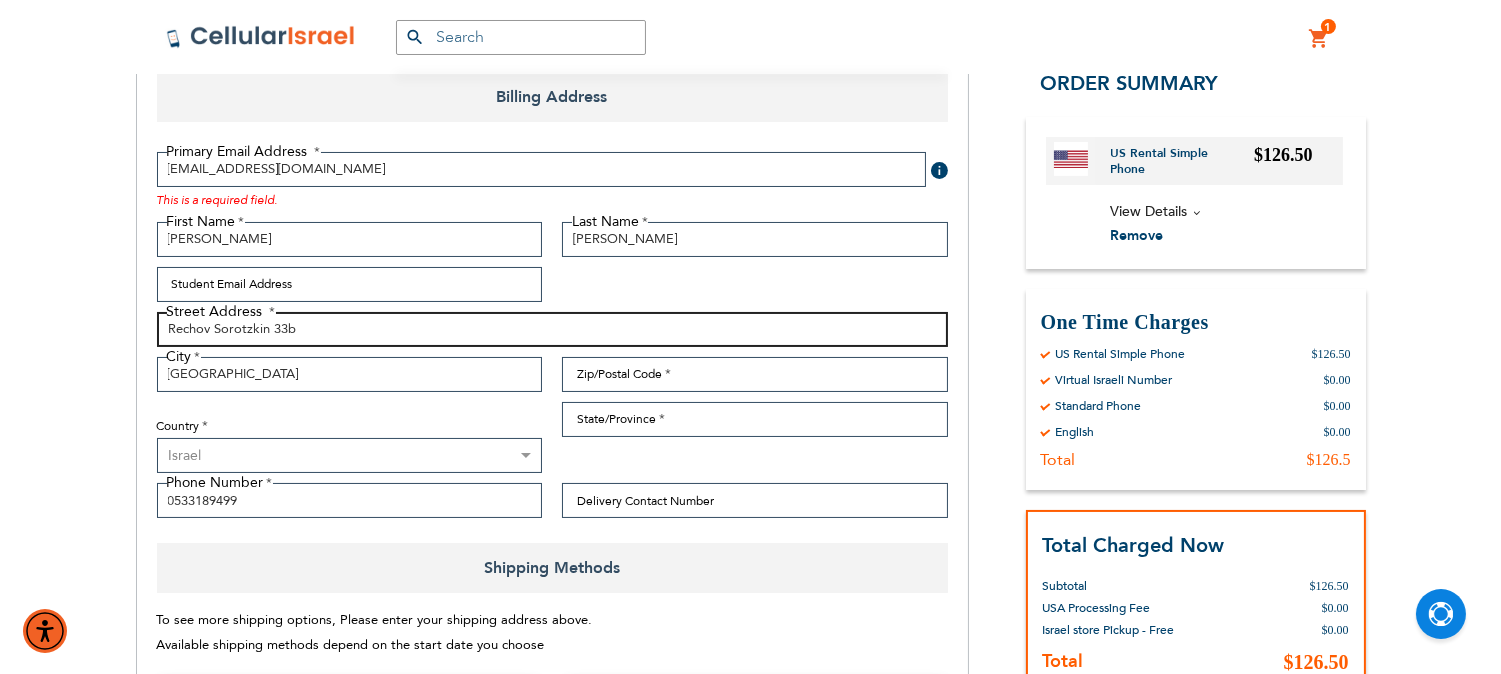 type on "Rechov Sorotzkin 33b" 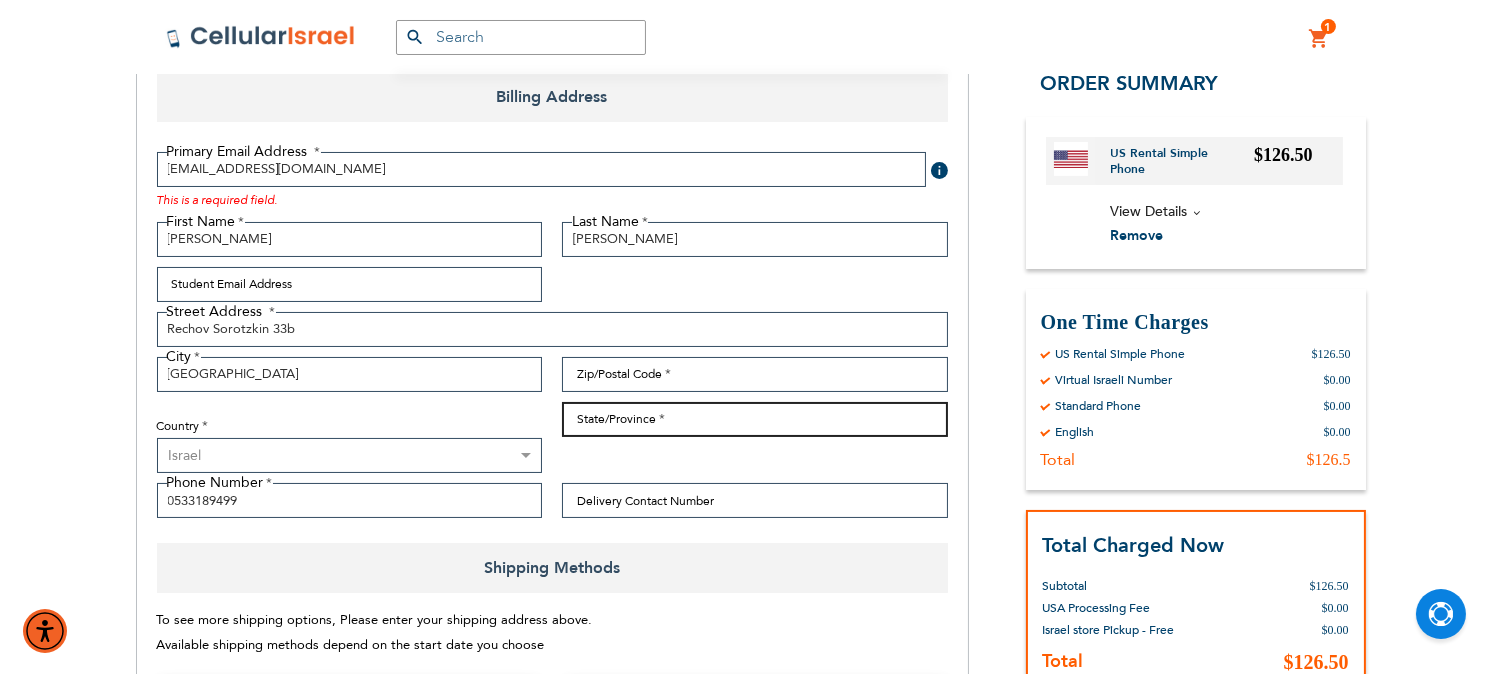 click on "State/Province" at bounding box center [755, 419] 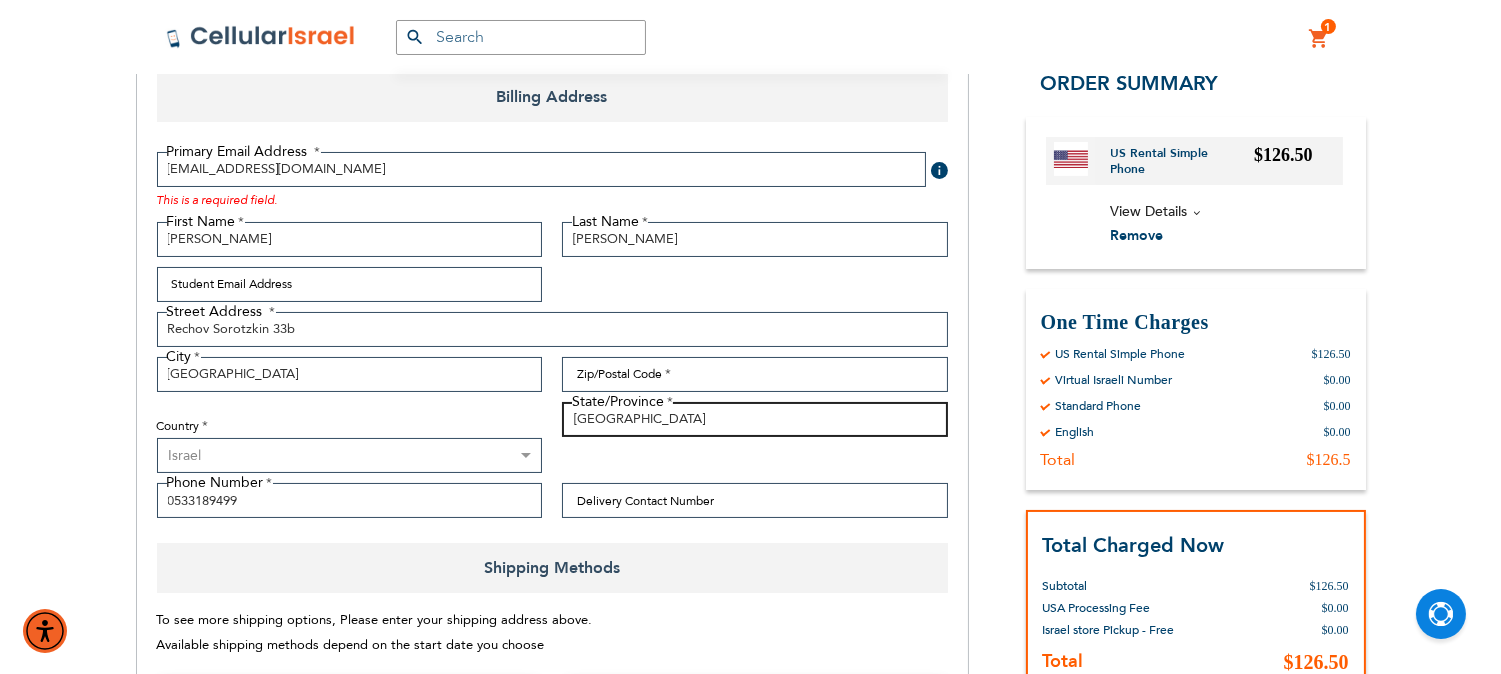 type on "[GEOGRAPHIC_DATA]" 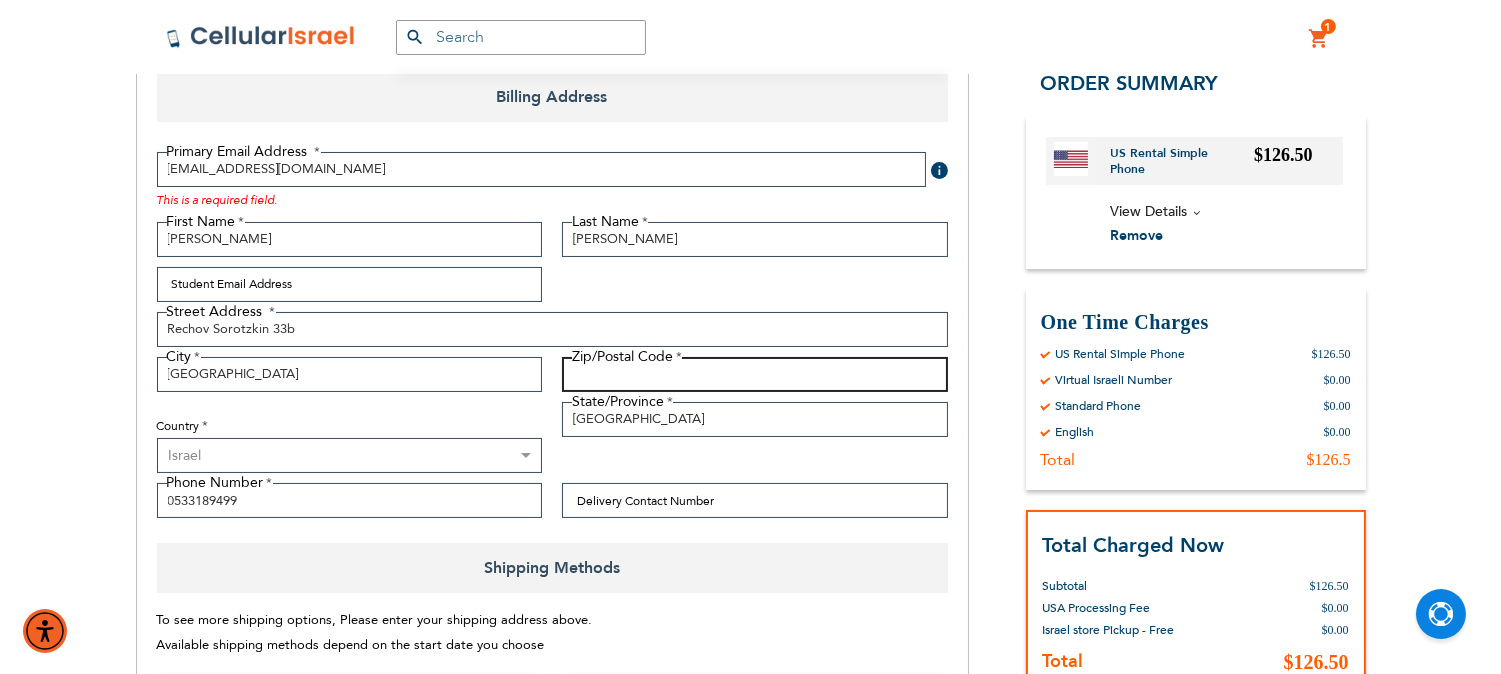 click on "Zip/Postal Code" at bounding box center (755, 374) 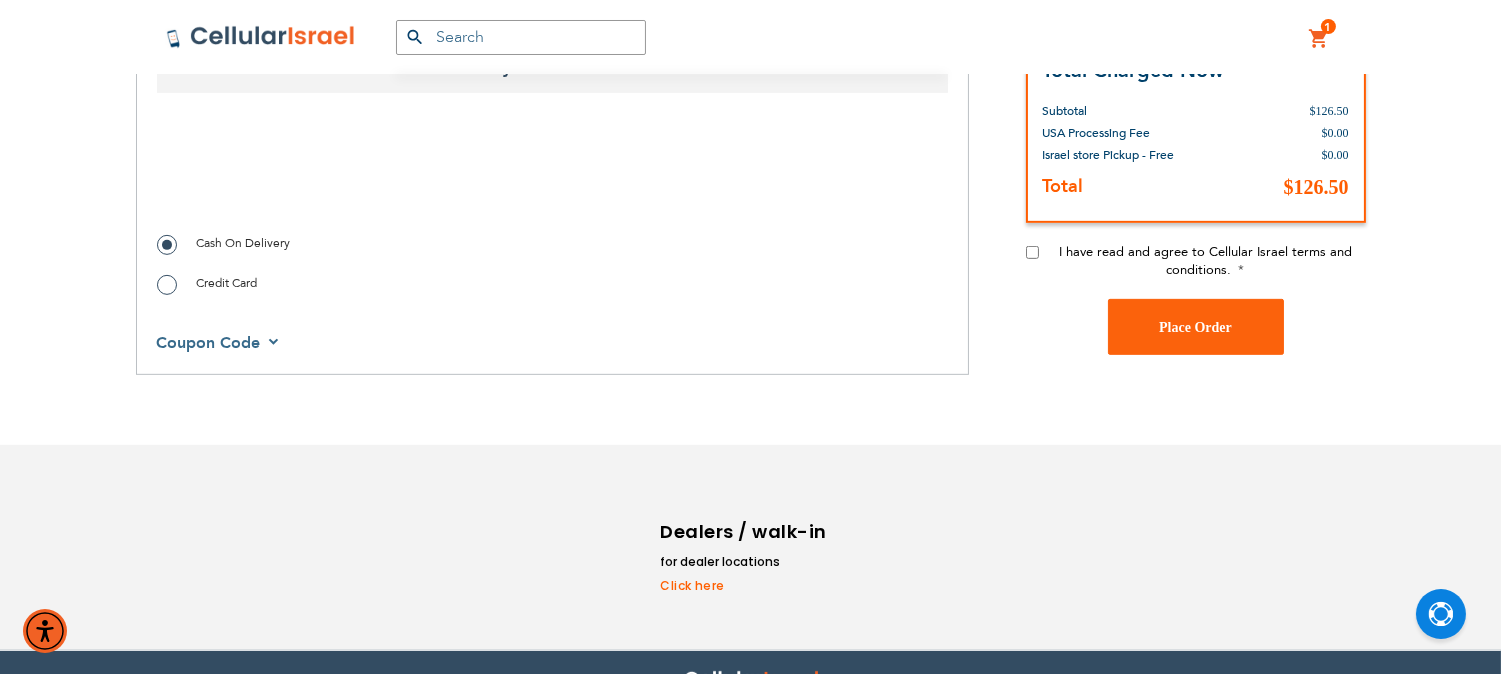 scroll, scrollTop: 1842, scrollLeft: 0, axis: vertical 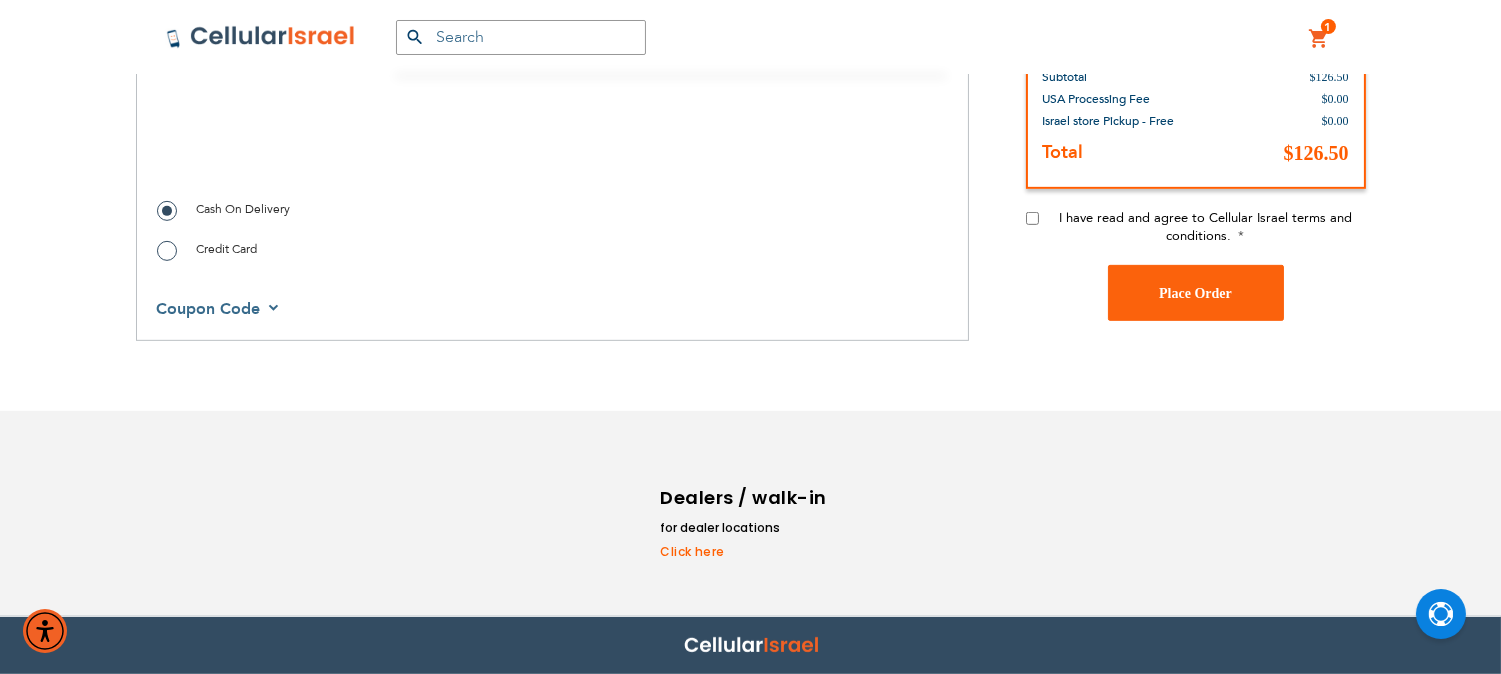 type on "95606" 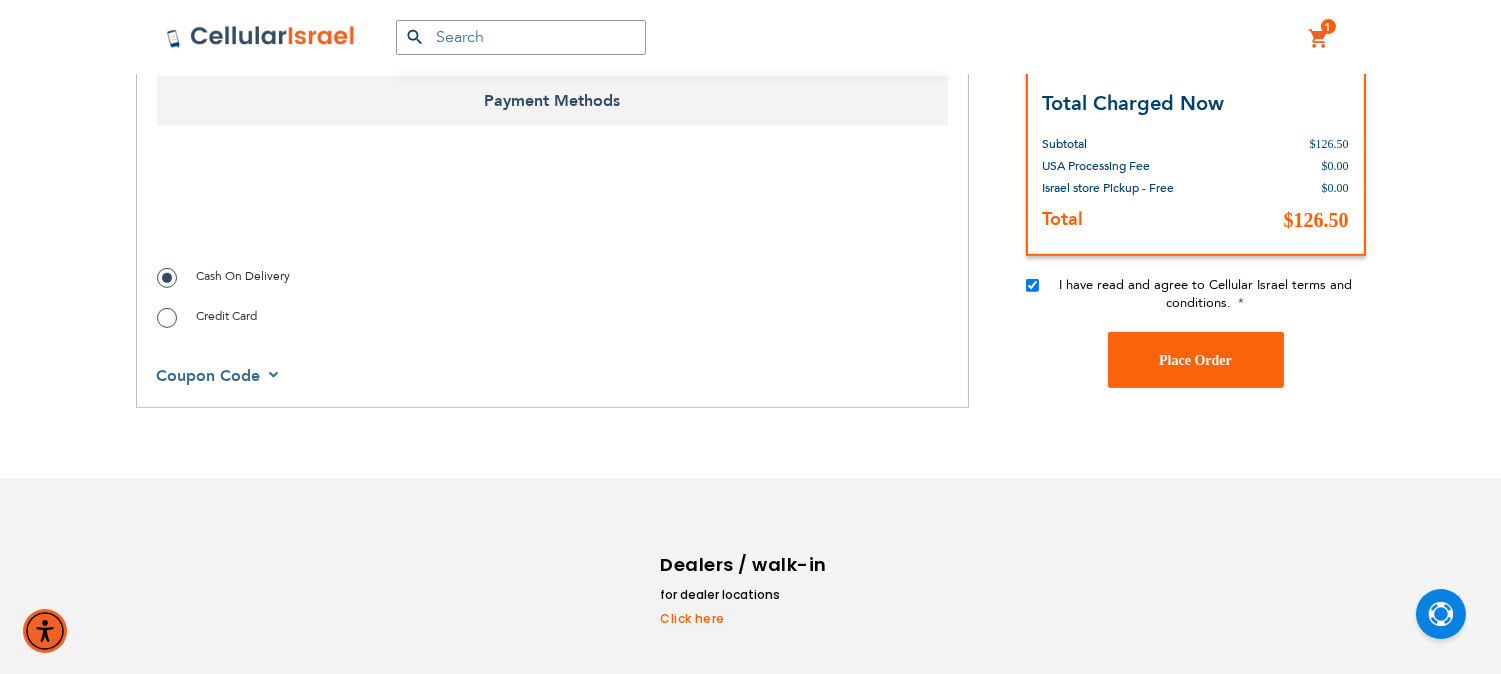 scroll, scrollTop: 1777, scrollLeft: 0, axis: vertical 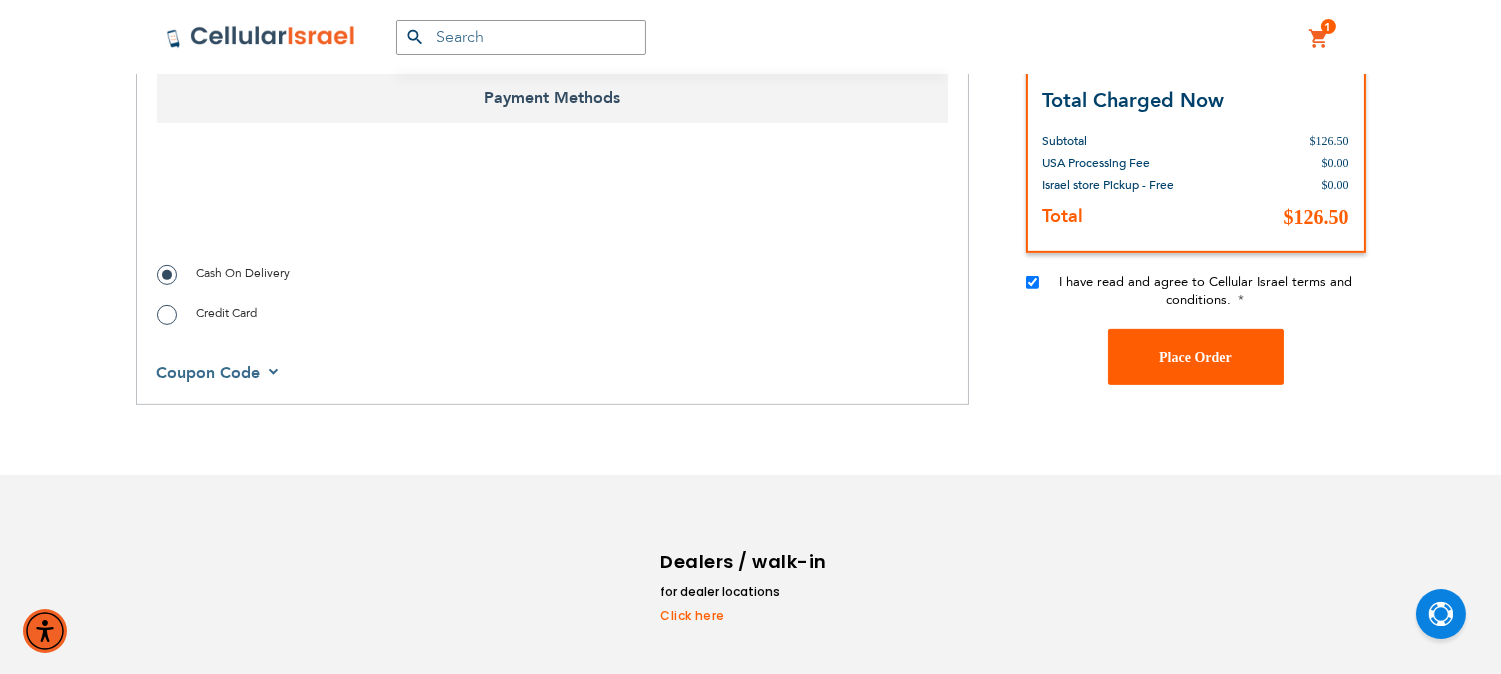 click on "Place Order" at bounding box center (1196, 357) 